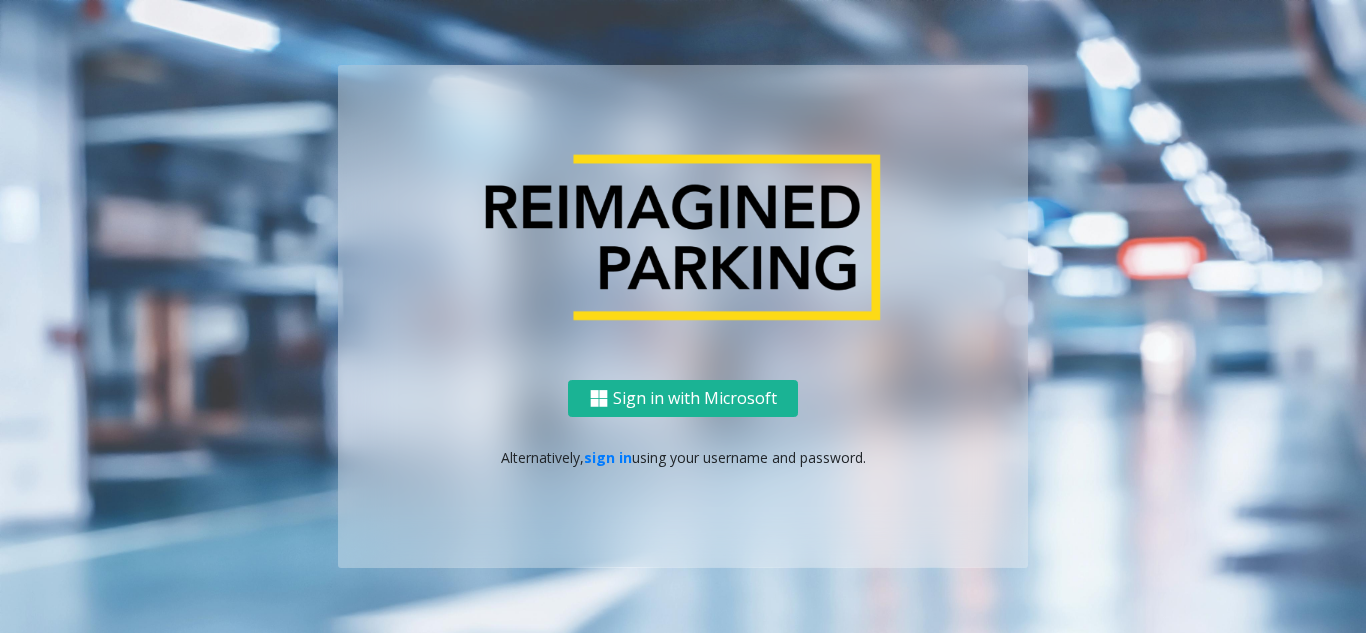 scroll, scrollTop: 0, scrollLeft: 0, axis: both 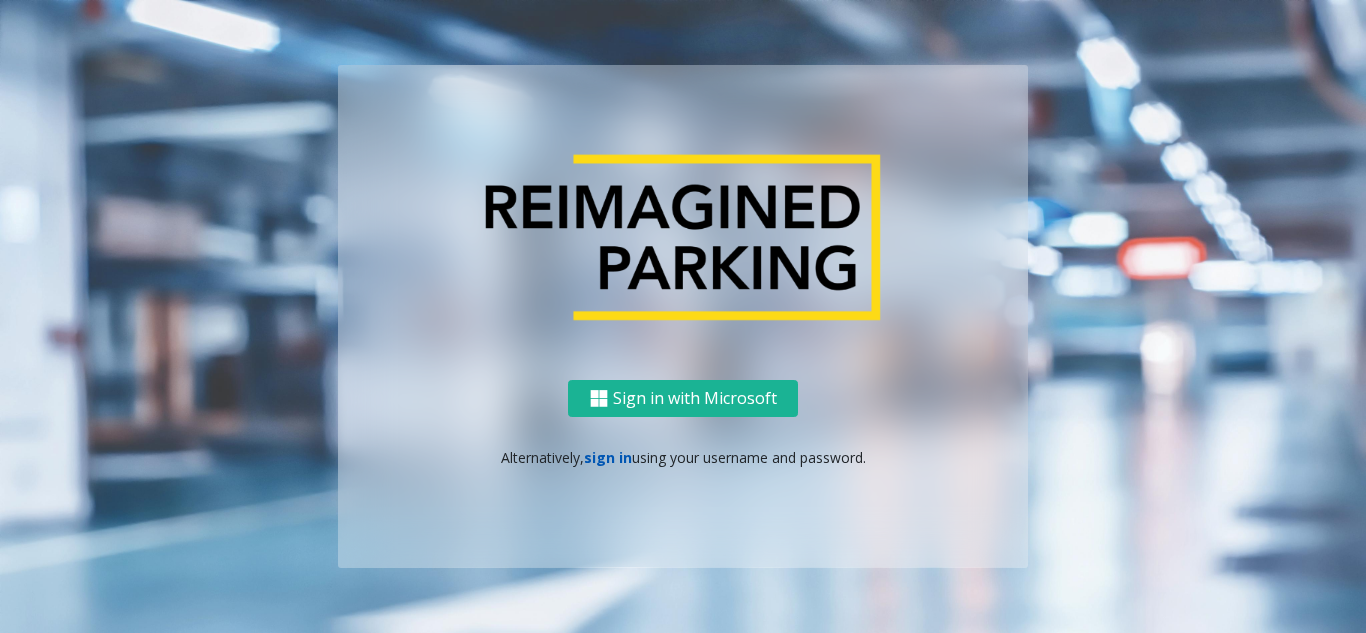 click on "sign in" 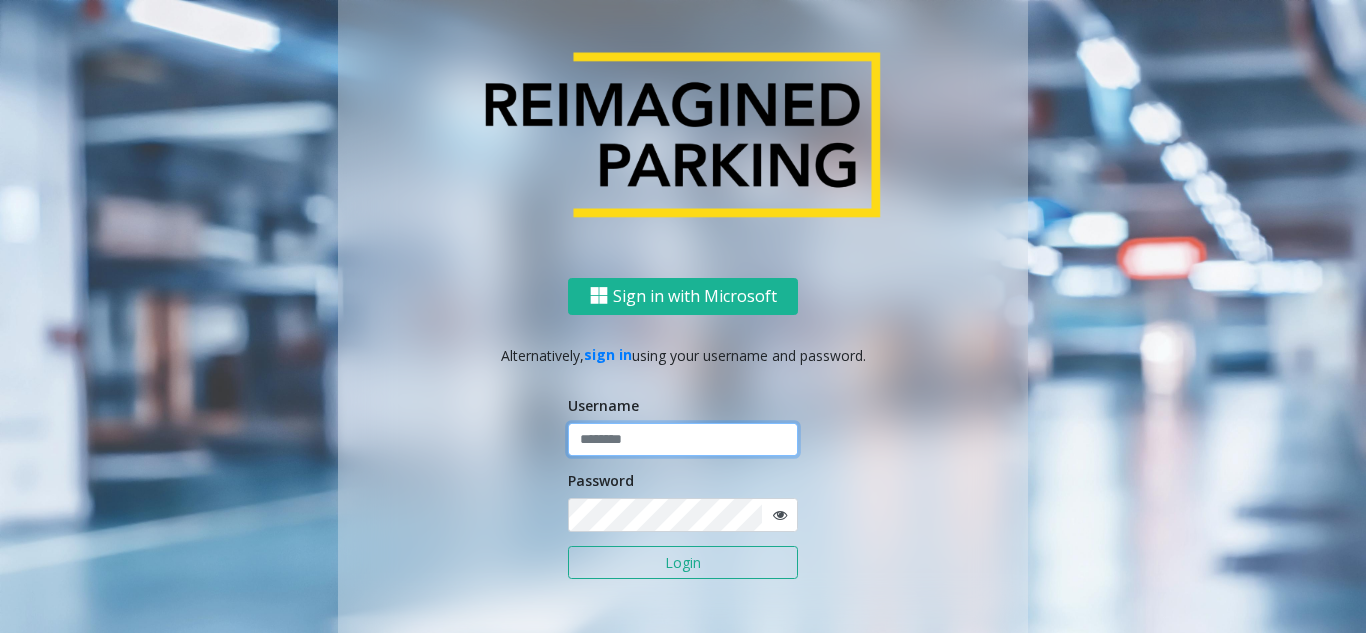 click 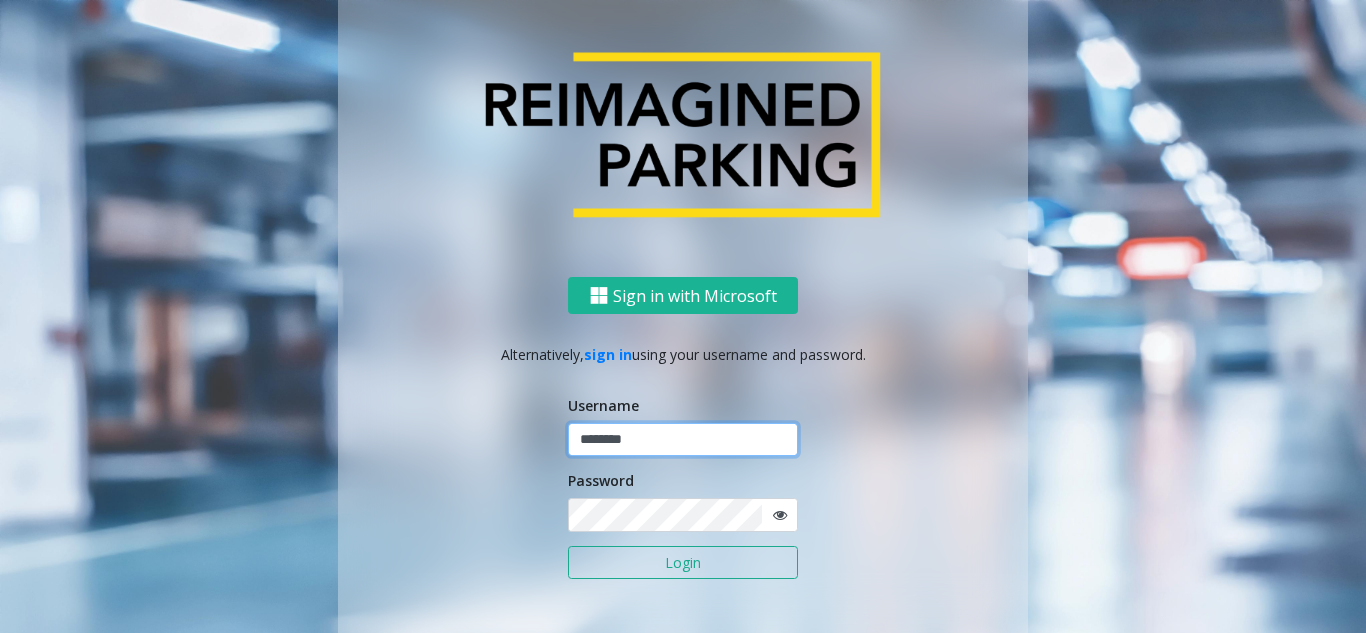 type on "********" 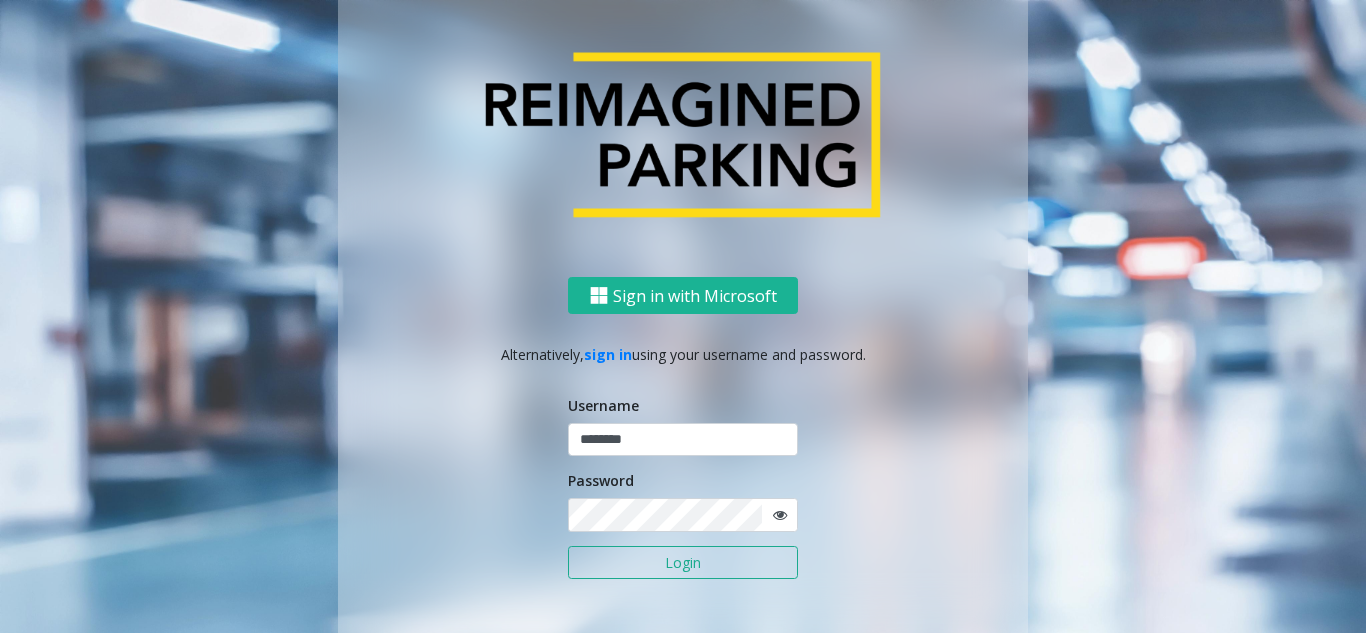 click 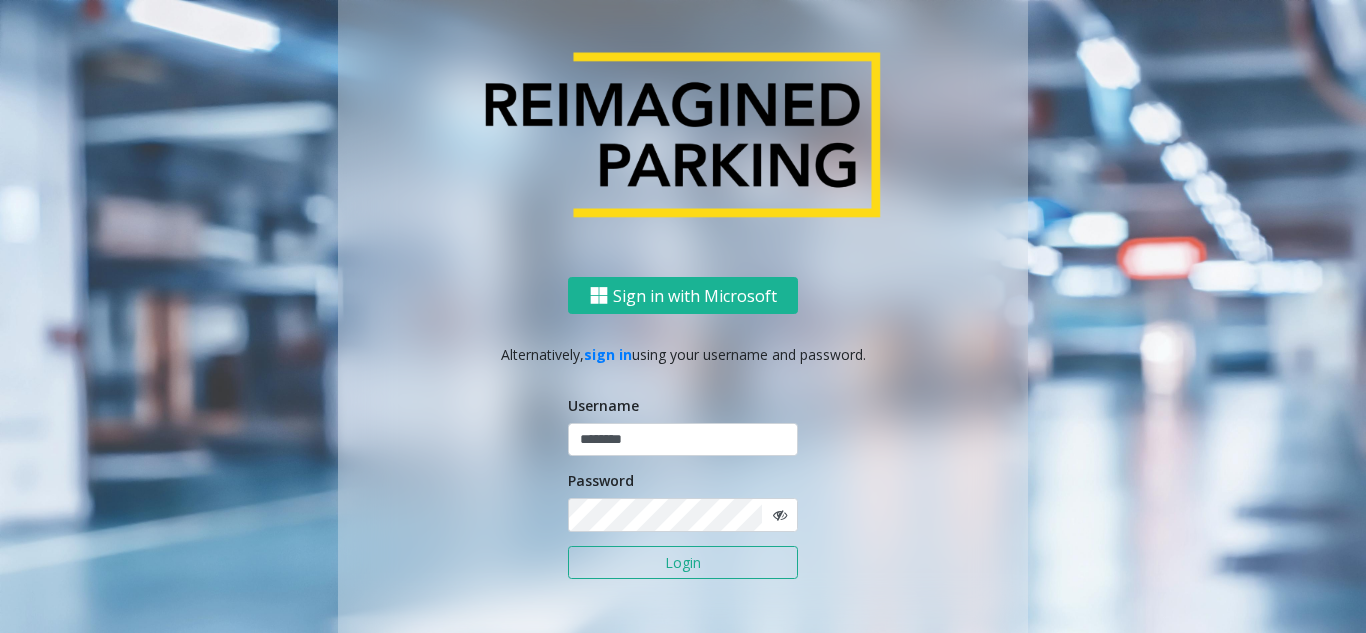 click 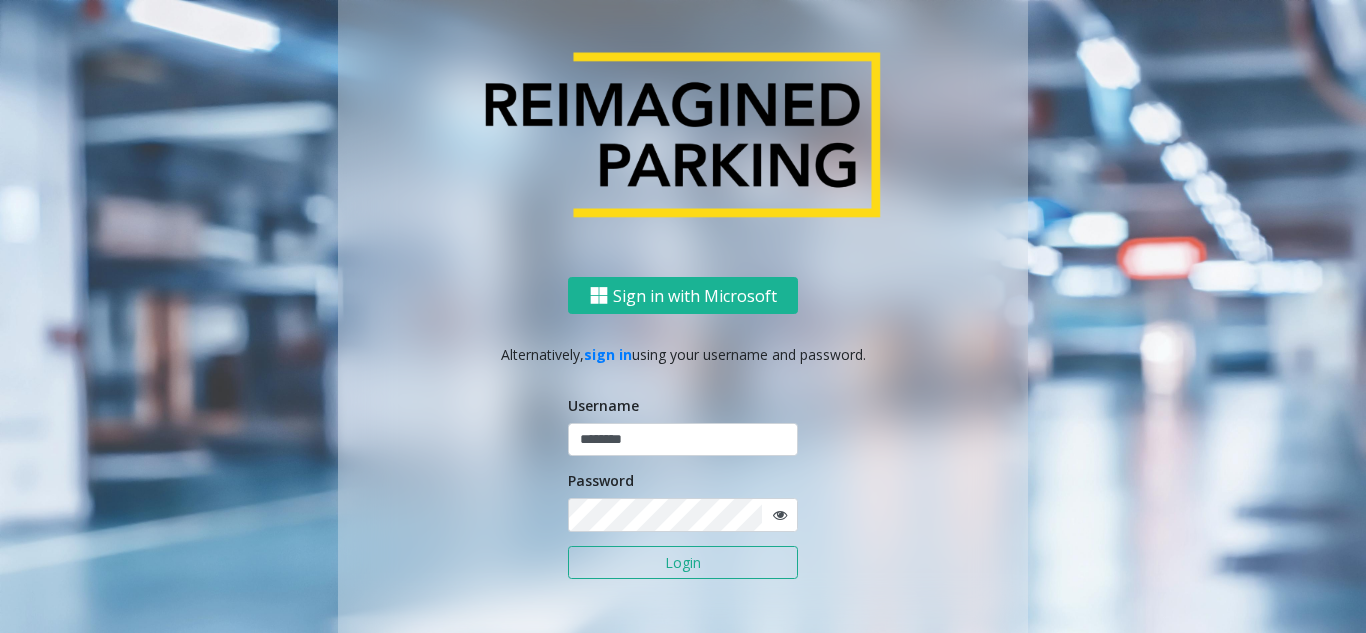 click on "Login" 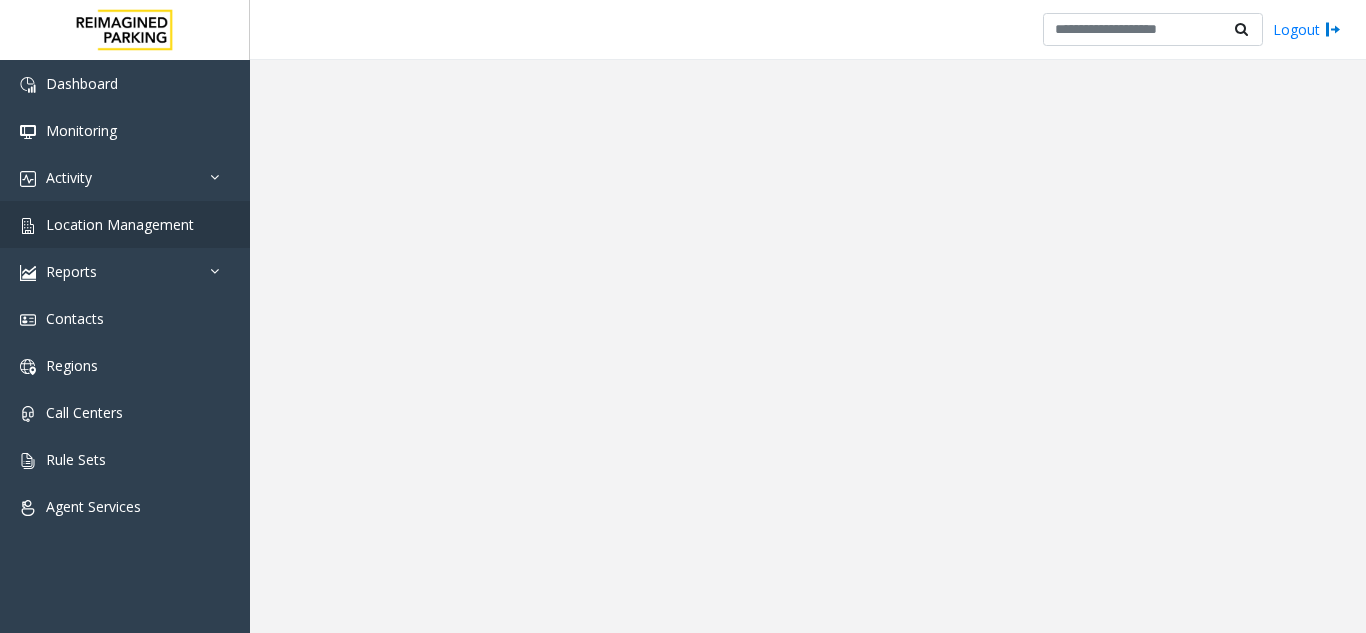 click on "Dashboard Monitoring Activity Daily Activity Lane Activity Agent Activity Quality Analysis Heatmap Location Management Reports Incidents by Location Incidents by Month Locations by Volume Agent Metrics Call Stats Contacts Regions Call Centers Rule Sets Agent Services Powered by Umojo © [YEAR] Logout  Confirm Action ×    Cancel Confirm" at bounding box center [683, 316] 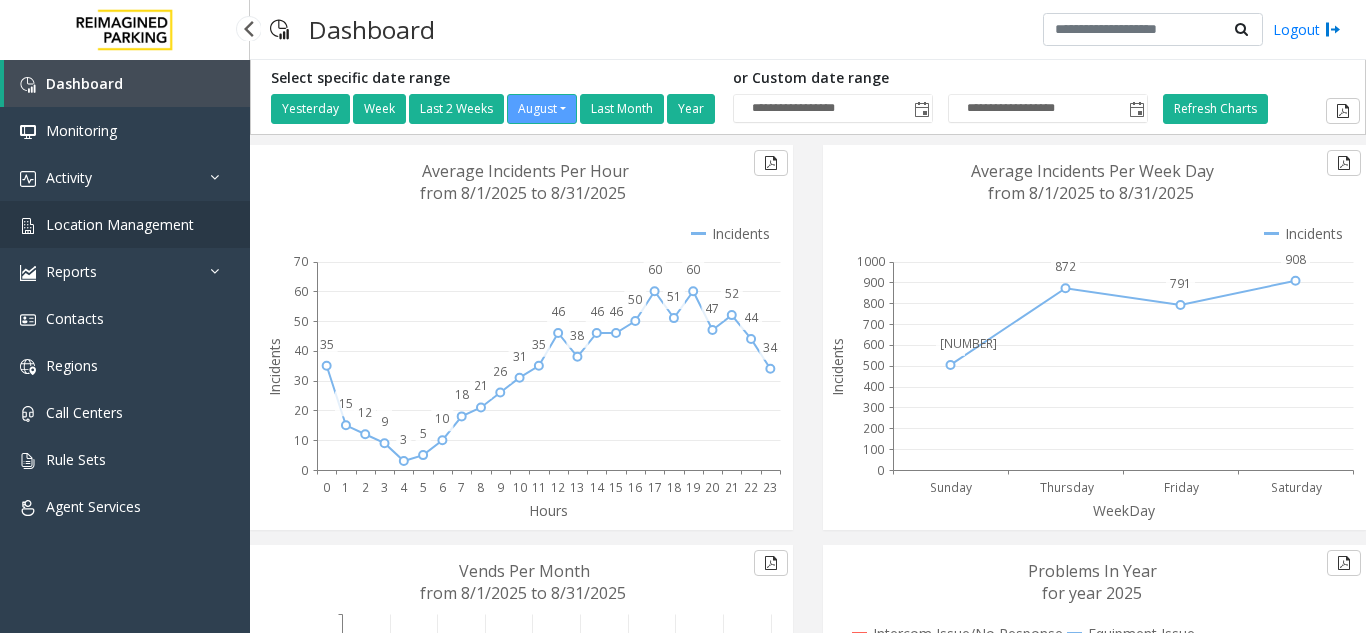 click on "Location Management" at bounding box center [125, 224] 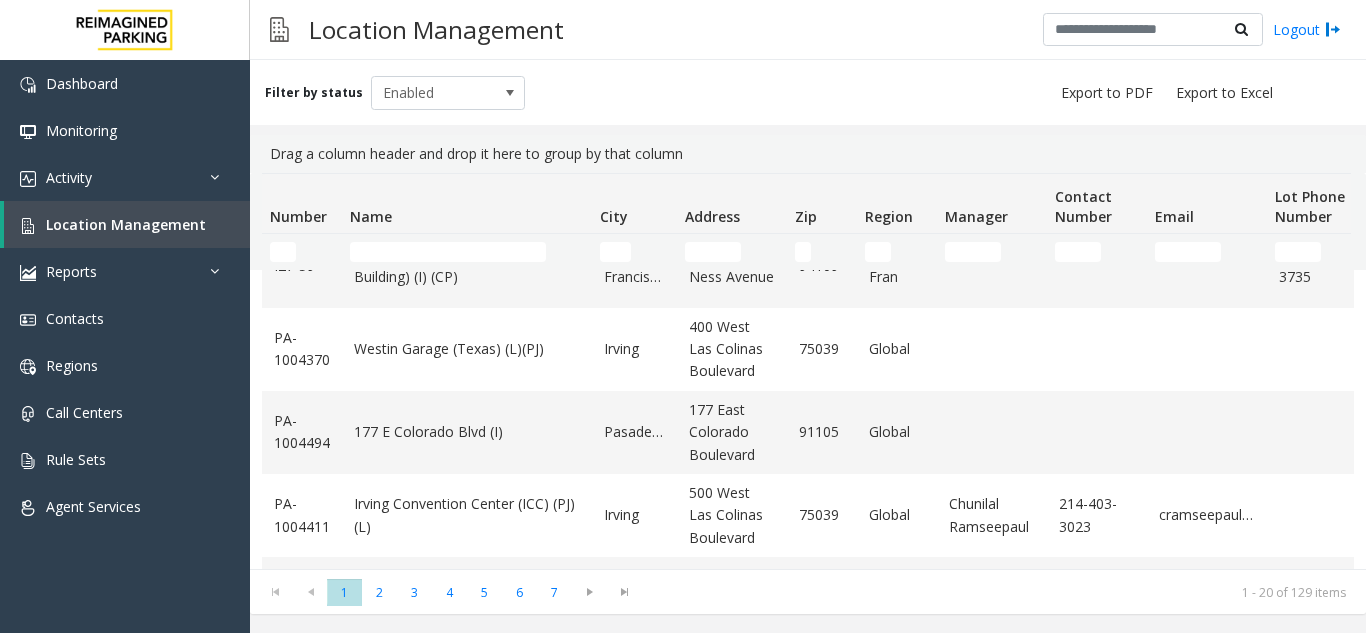 scroll, scrollTop: 1382, scrollLeft: 0, axis: vertical 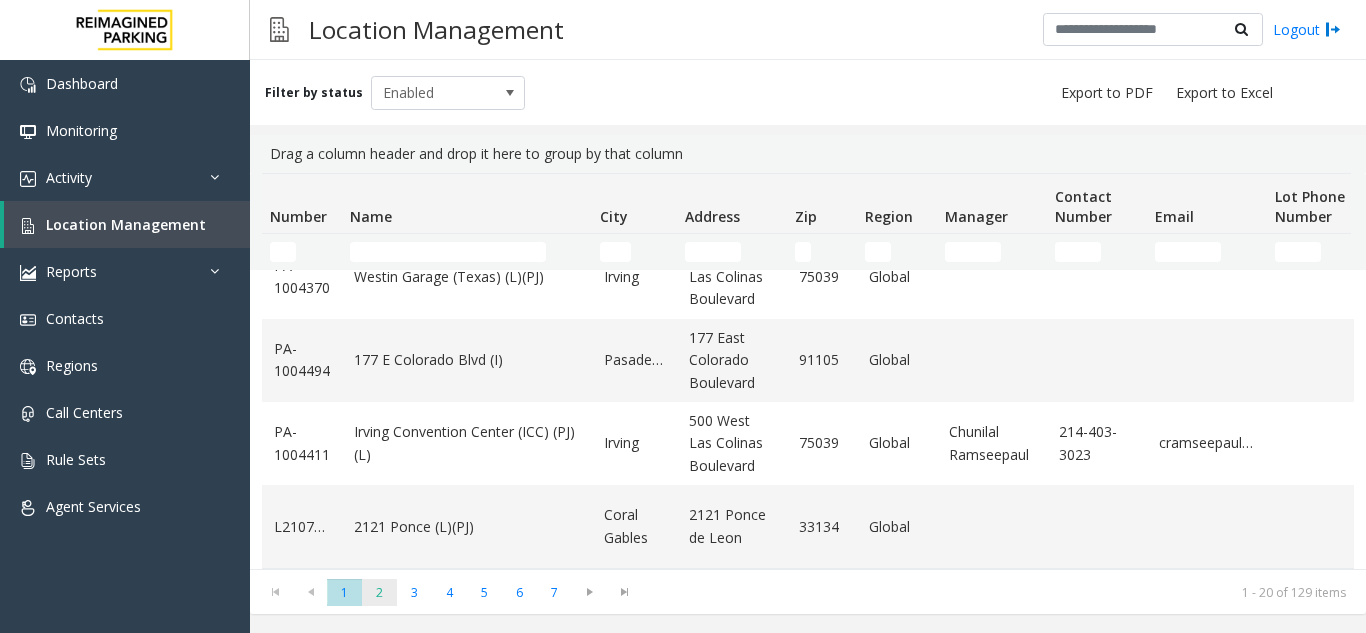 click on "2" 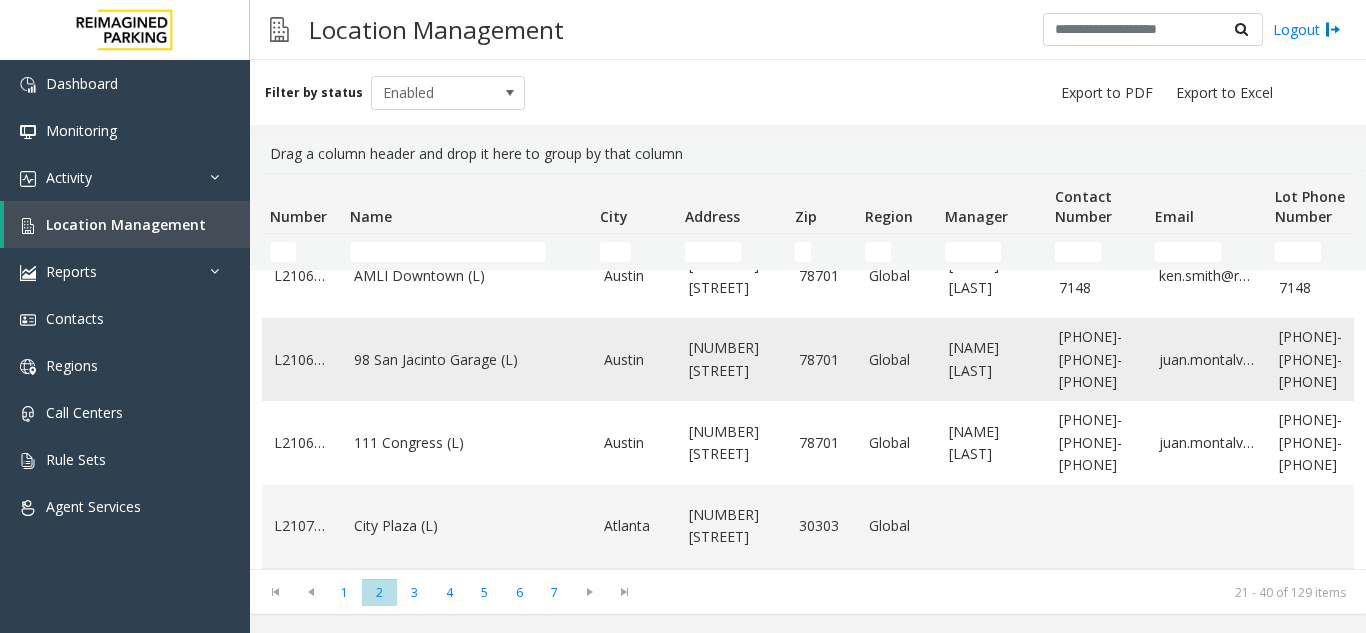 scroll, scrollTop: 1427, scrollLeft: 0, axis: vertical 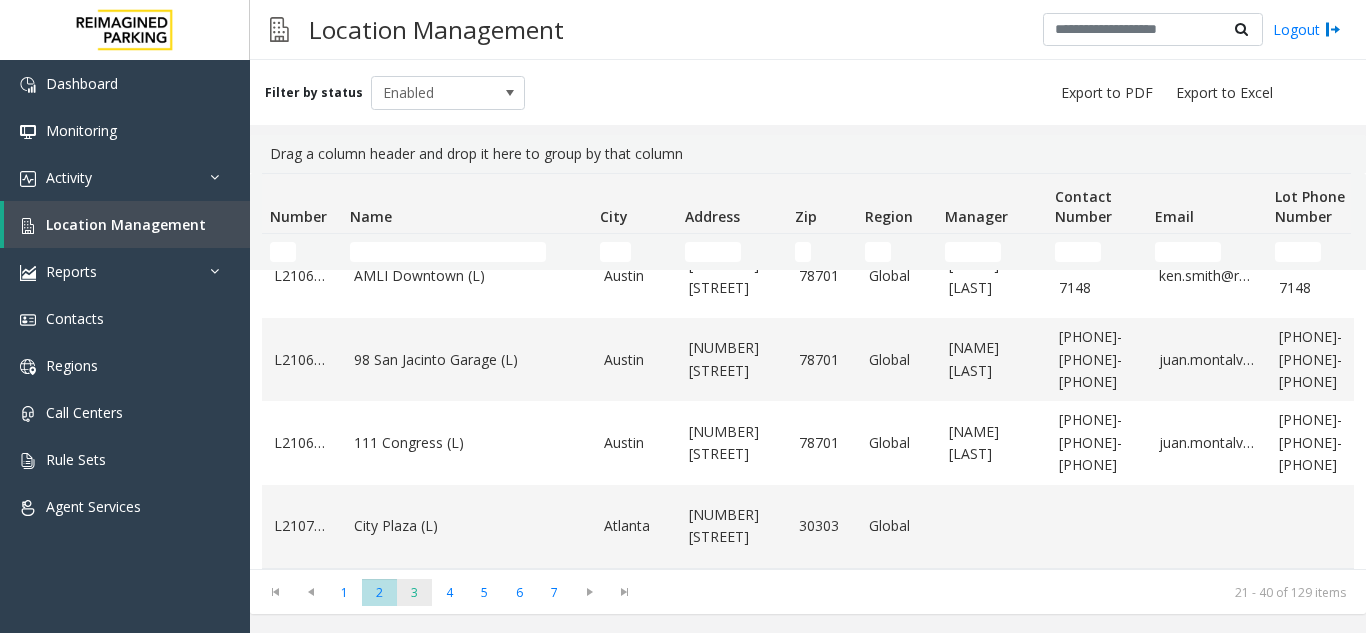 click on "3" 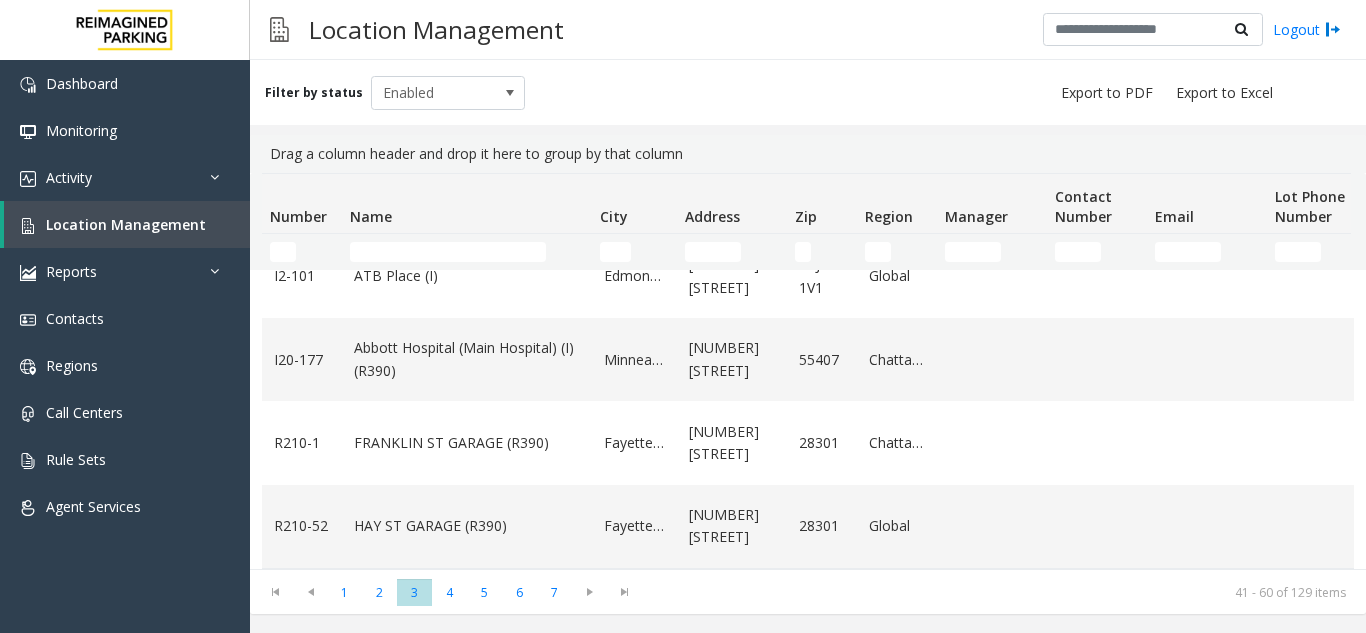 scroll, scrollTop: 1494, scrollLeft: 0, axis: vertical 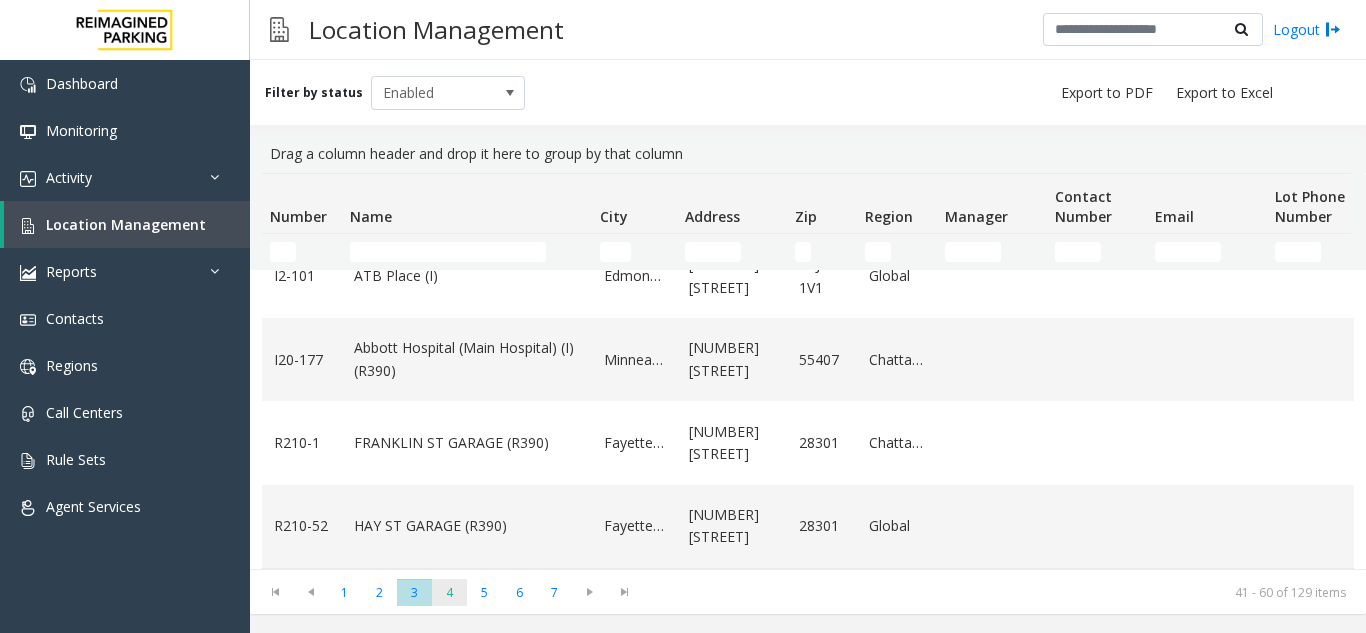 click on "4" 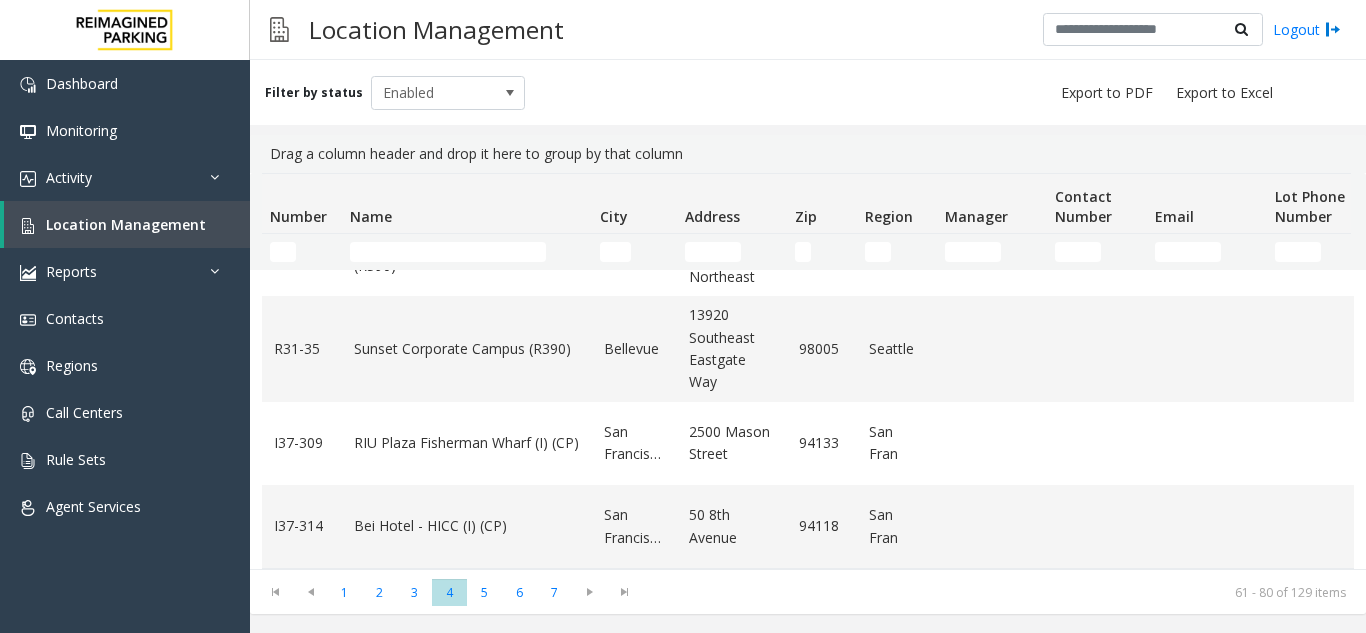 scroll, scrollTop: 1427, scrollLeft: 0, axis: vertical 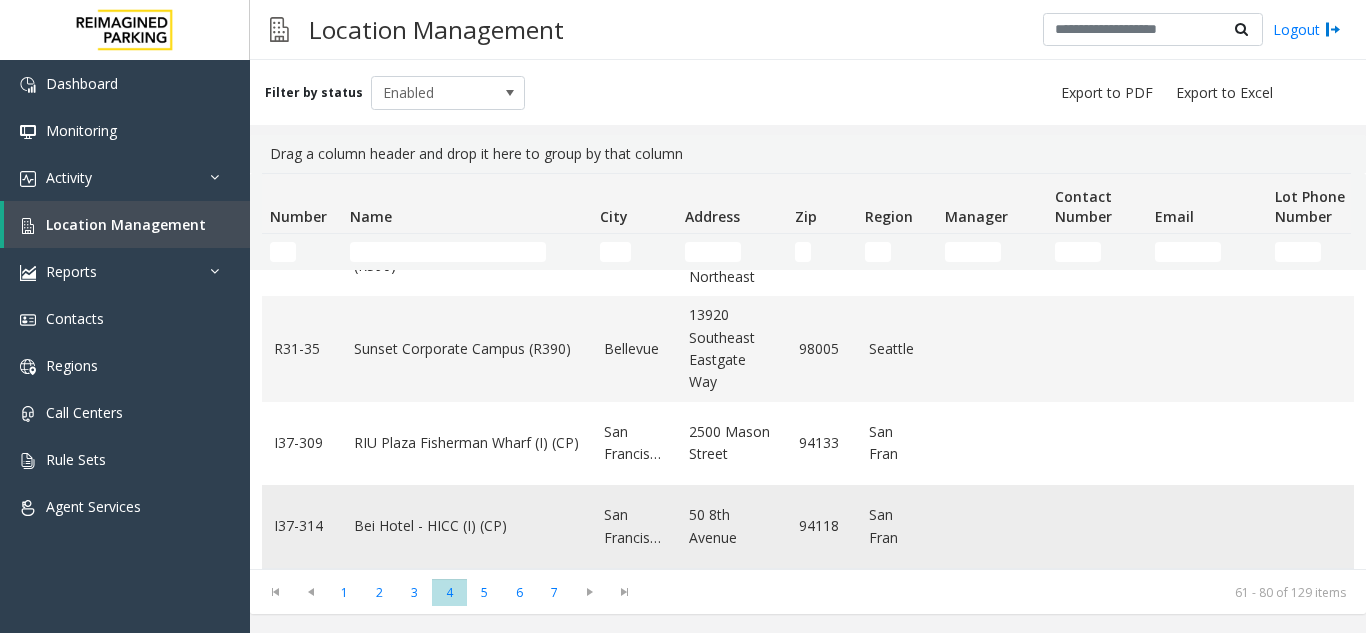 click on "Bei Hotel - HICC (I) (CP)" 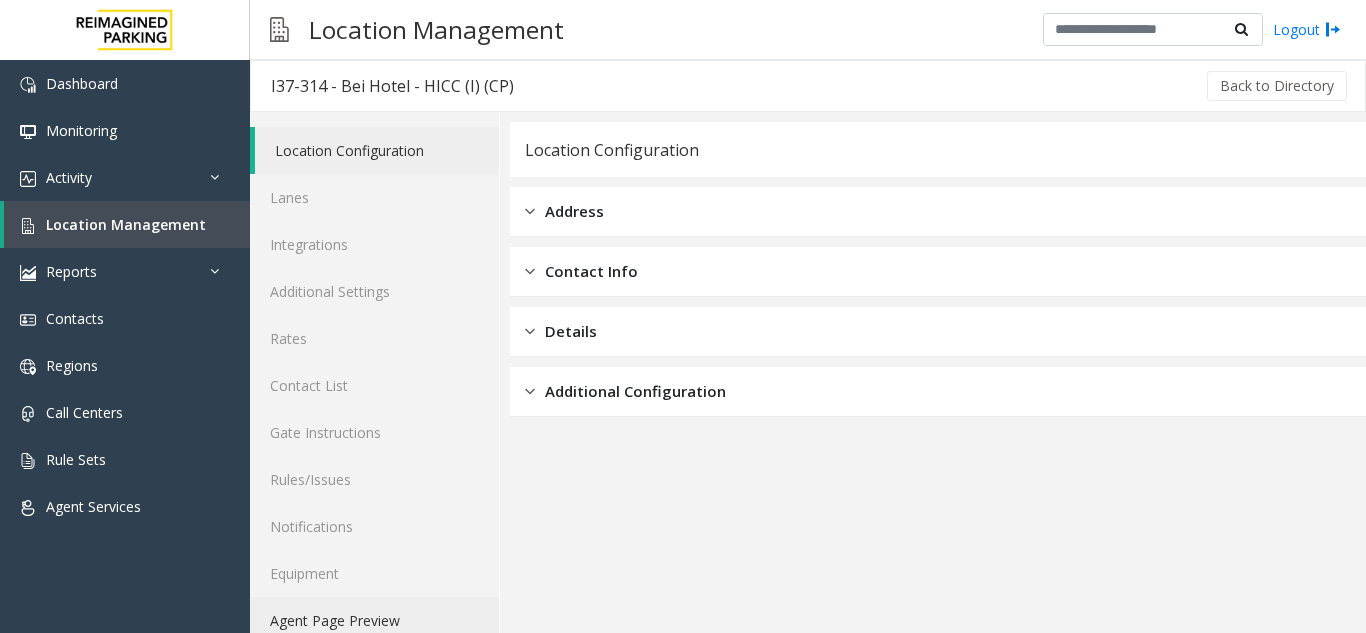 click on "Agent Page Preview" 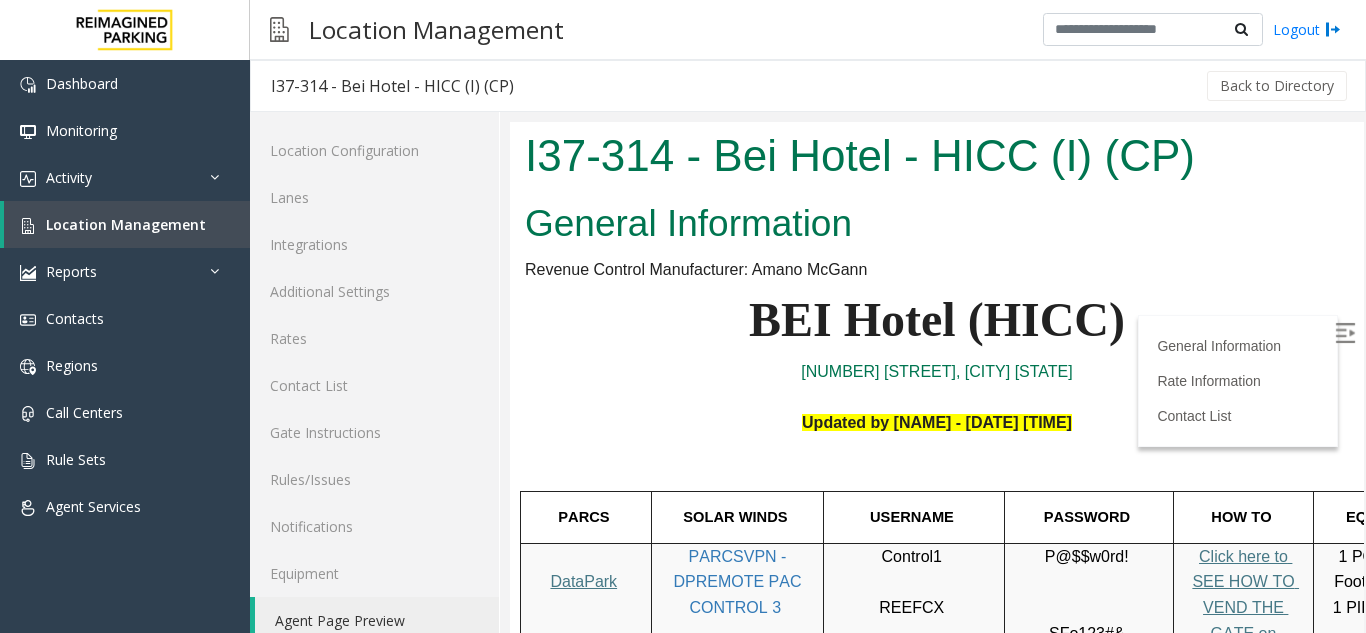 scroll, scrollTop: 0, scrollLeft: 0, axis: both 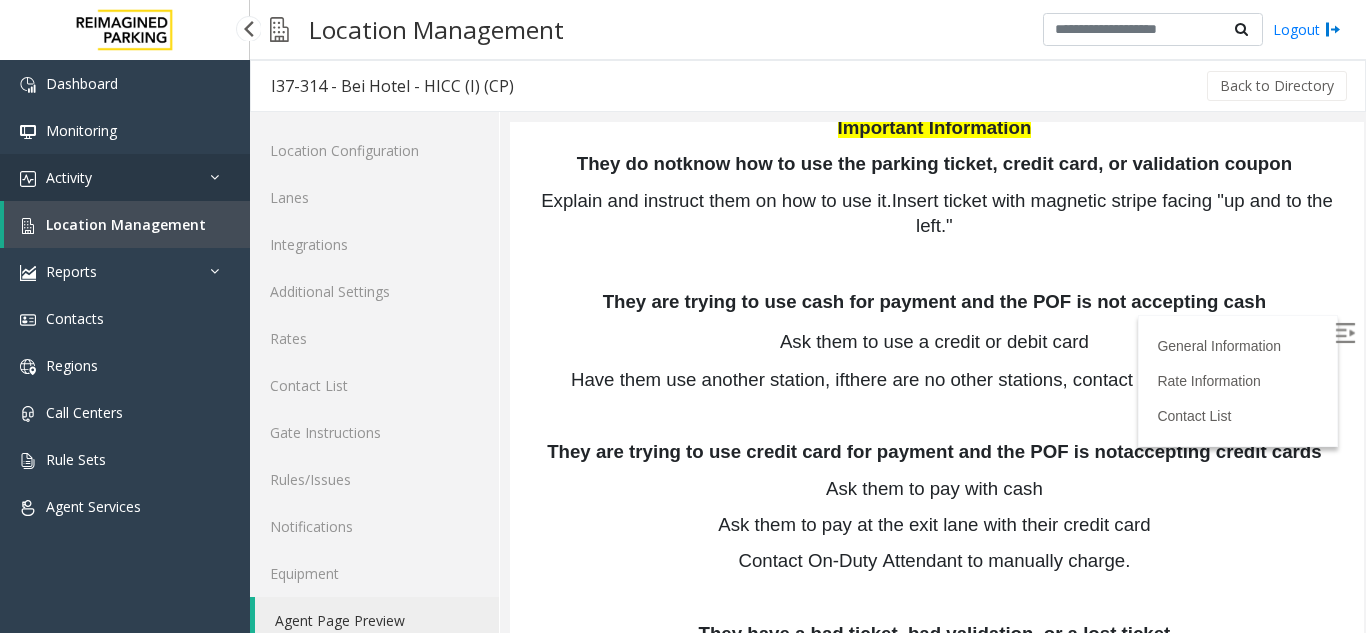 click on "Activity" at bounding box center [125, 177] 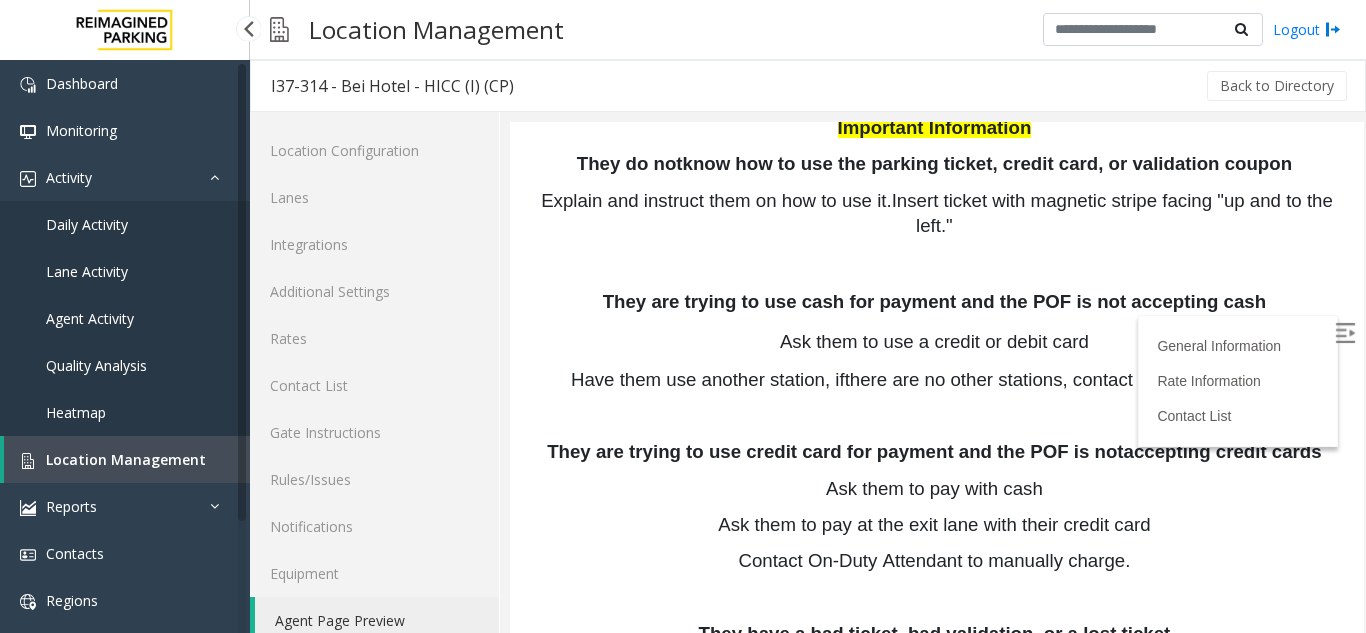 click on "Agent Activity" at bounding box center (90, 318) 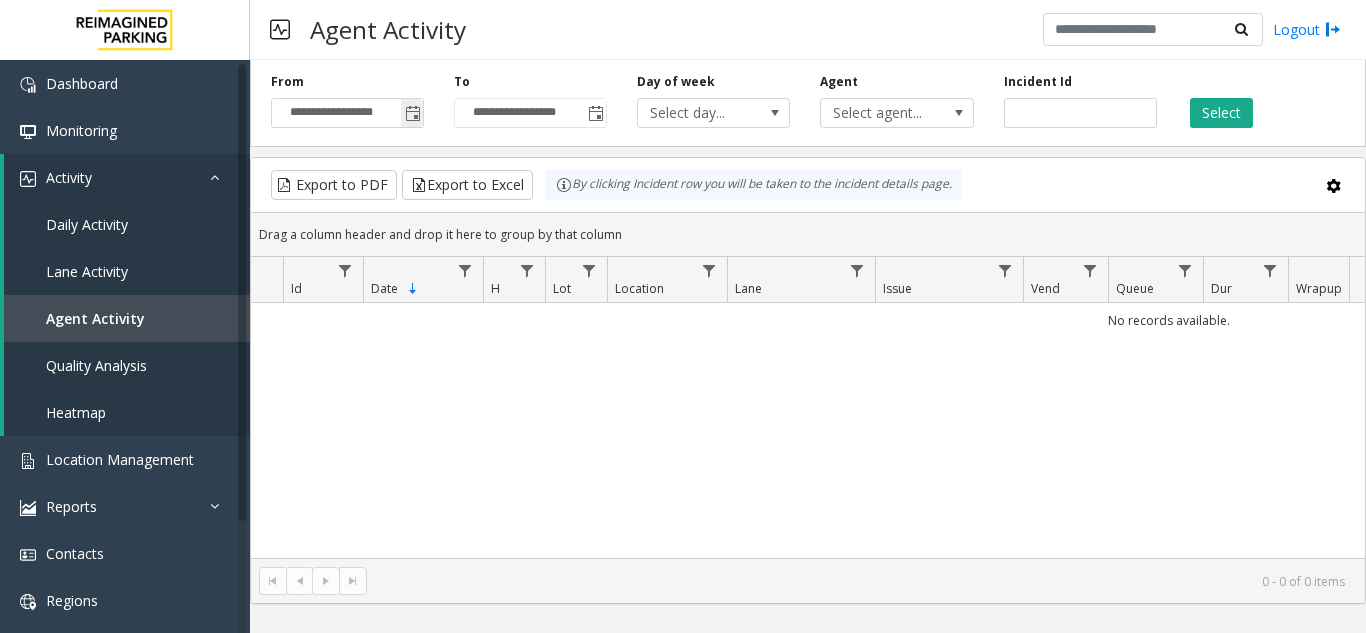 click 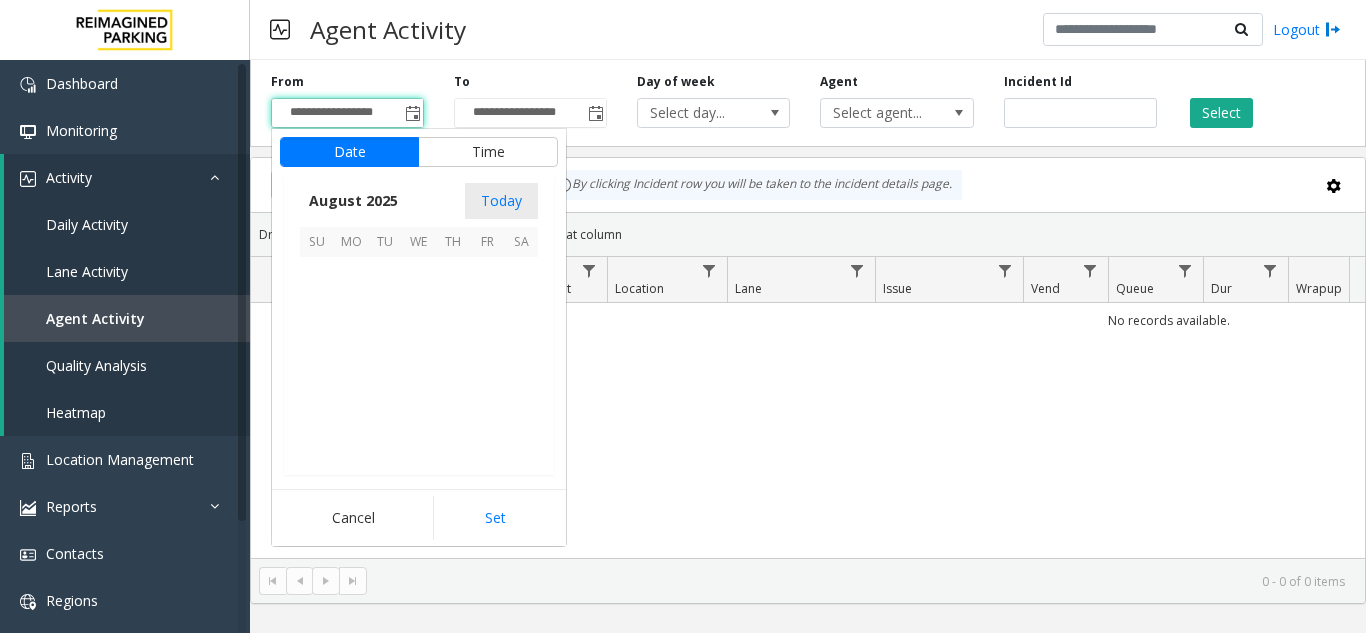 scroll, scrollTop: 358666, scrollLeft: 0, axis: vertical 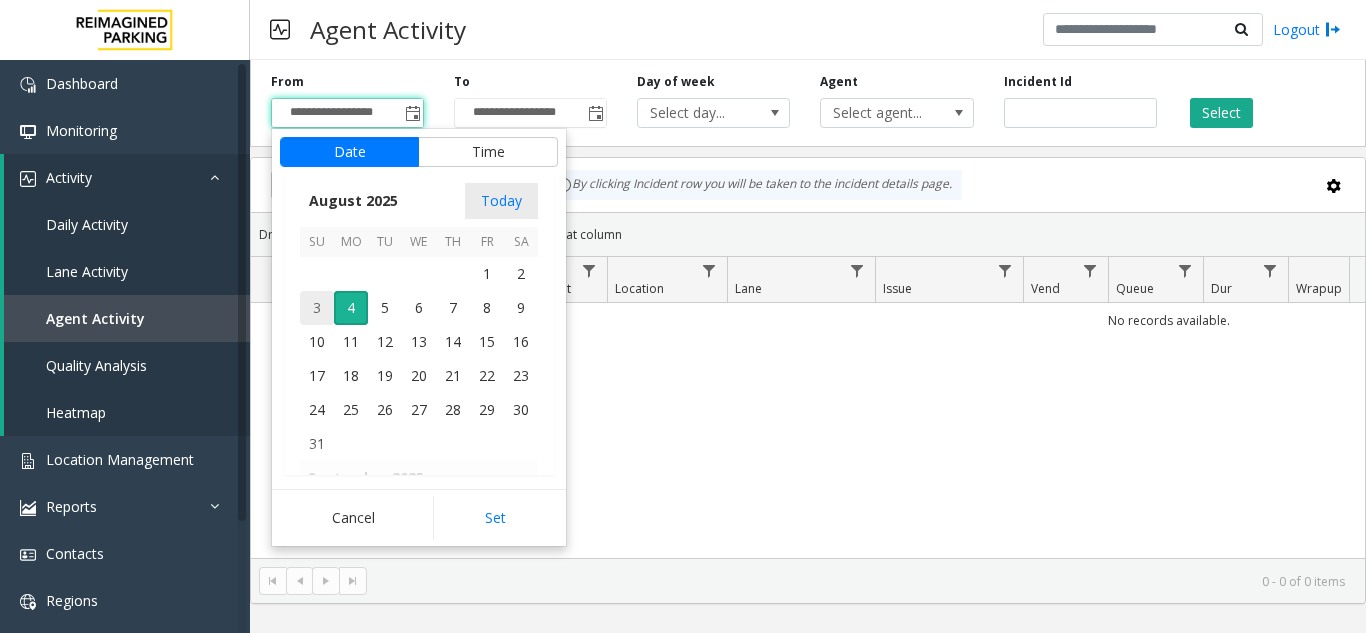 click on "3" at bounding box center (317, 308) 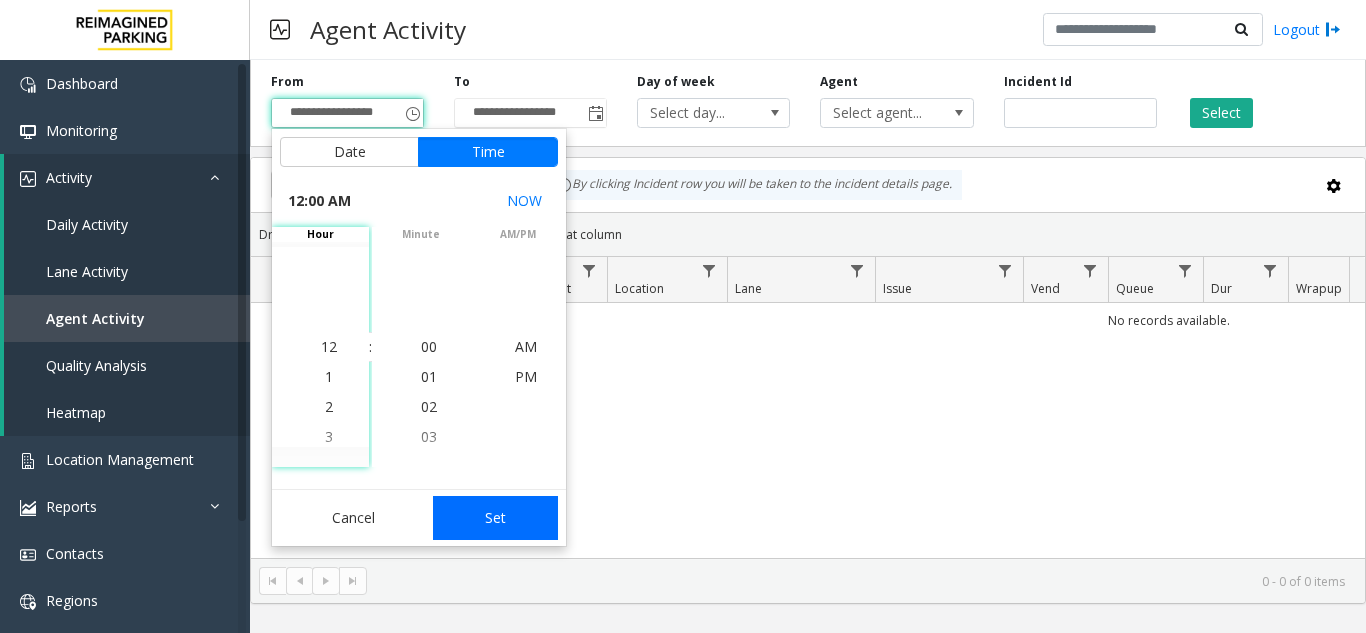 click on "Set" 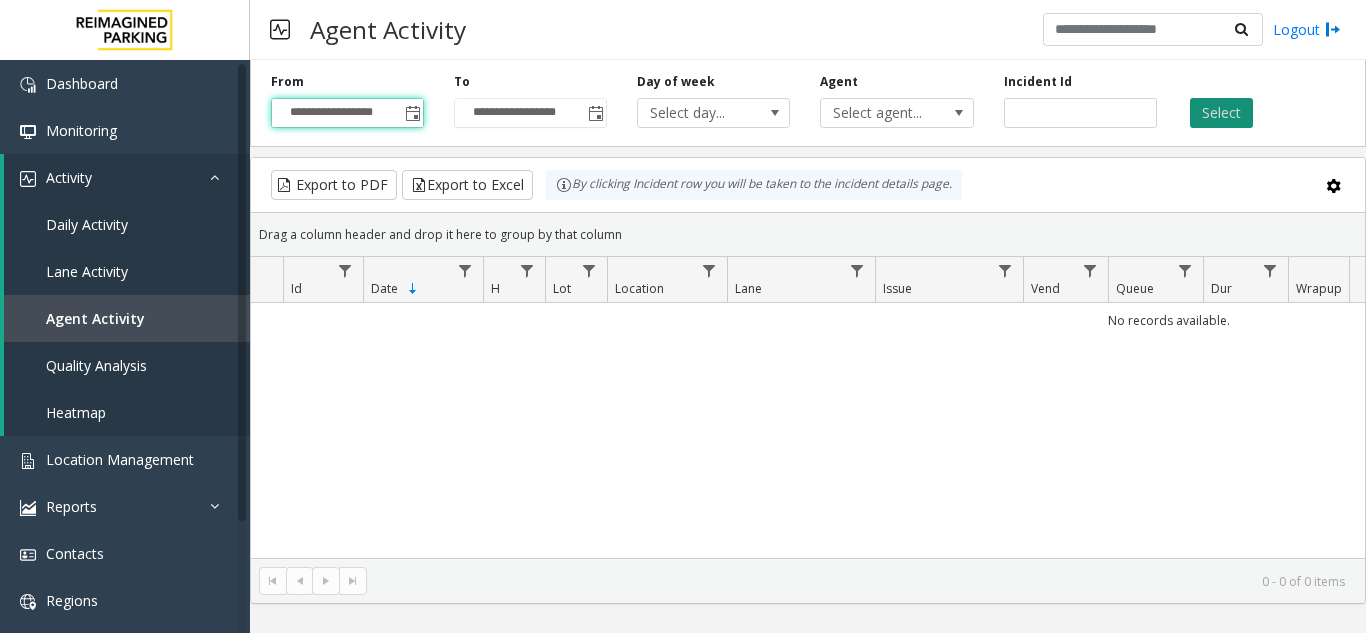 click on "Select" 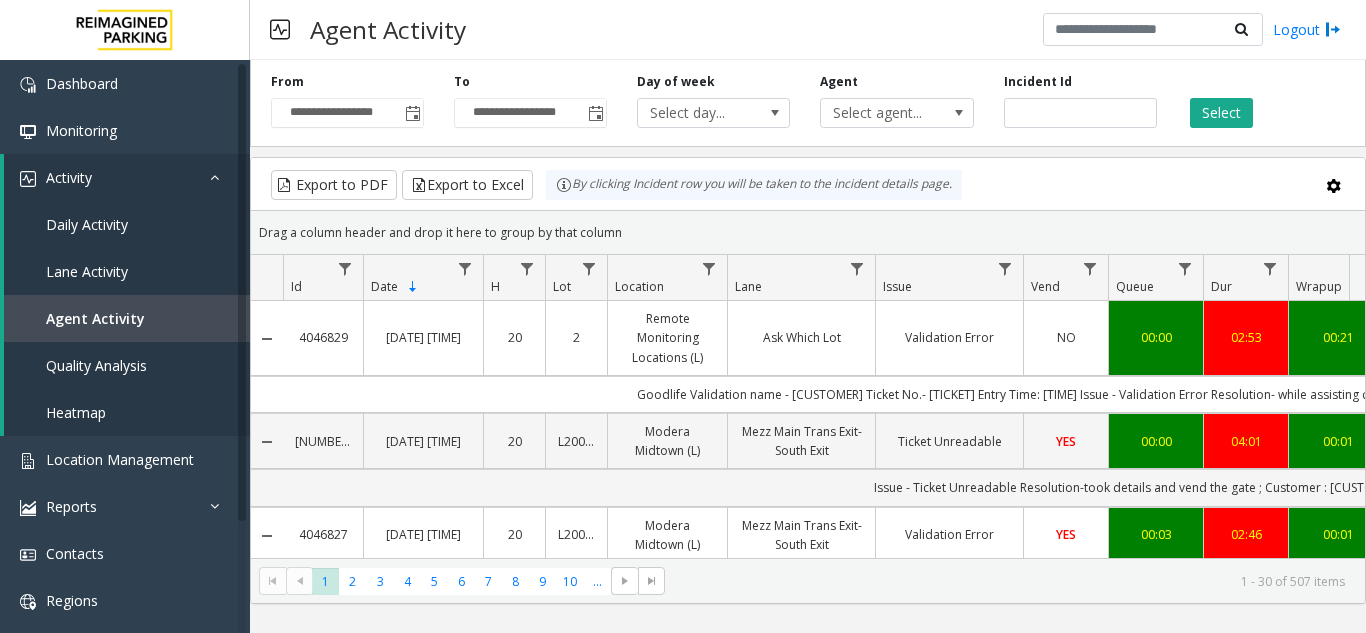 scroll, scrollTop: 0, scrollLeft: 78, axis: horizontal 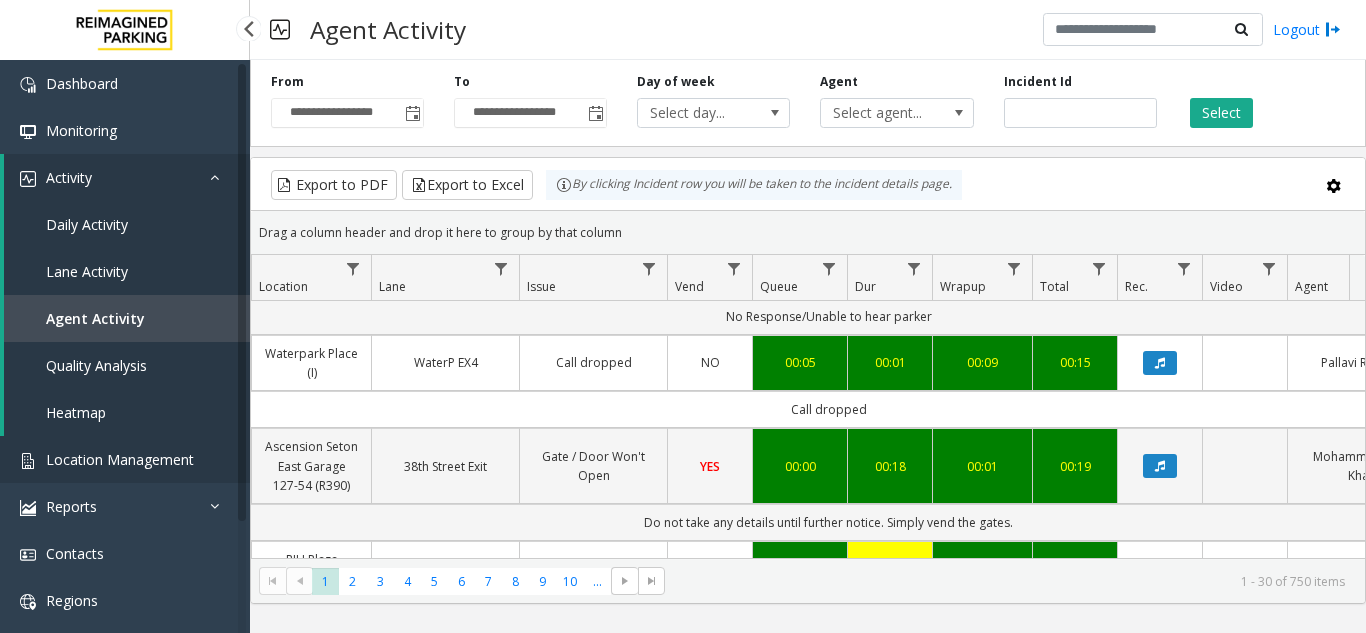 click on "Location Management" at bounding box center (125, 459) 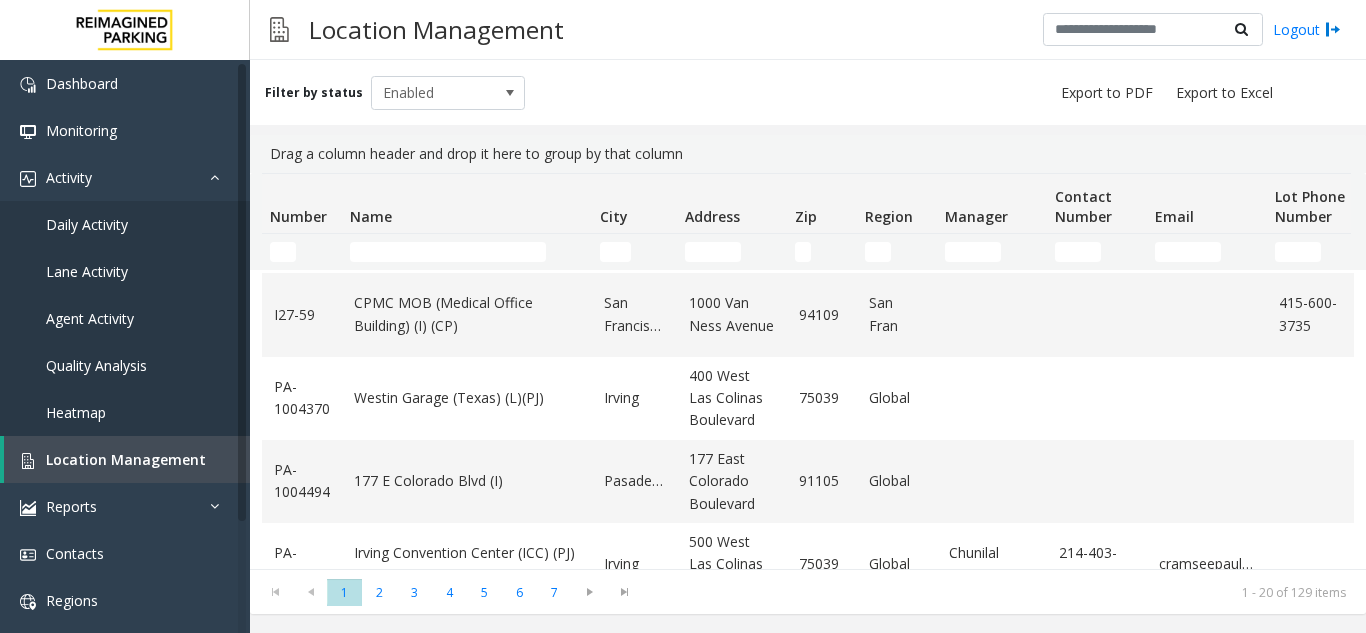 scroll, scrollTop: 1382, scrollLeft: 0, axis: vertical 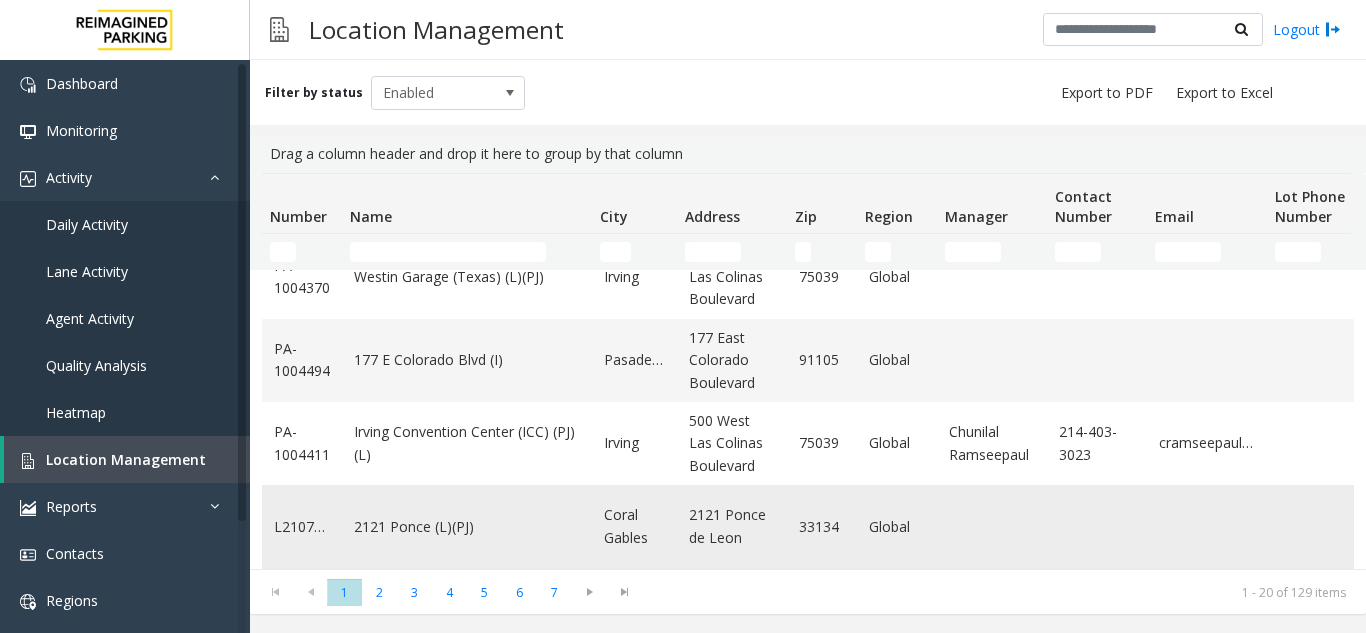click on "2121 Ponce (L)(PJ)" 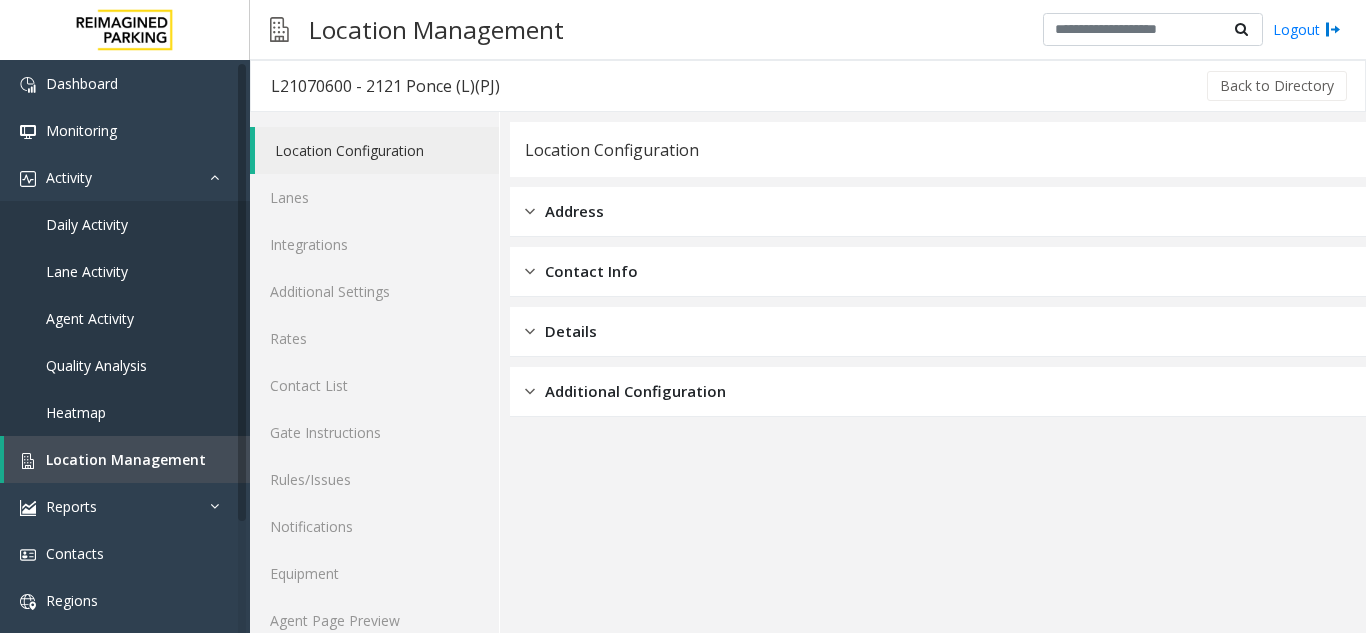scroll, scrollTop: 26, scrollLeft: 0, axis: vertical 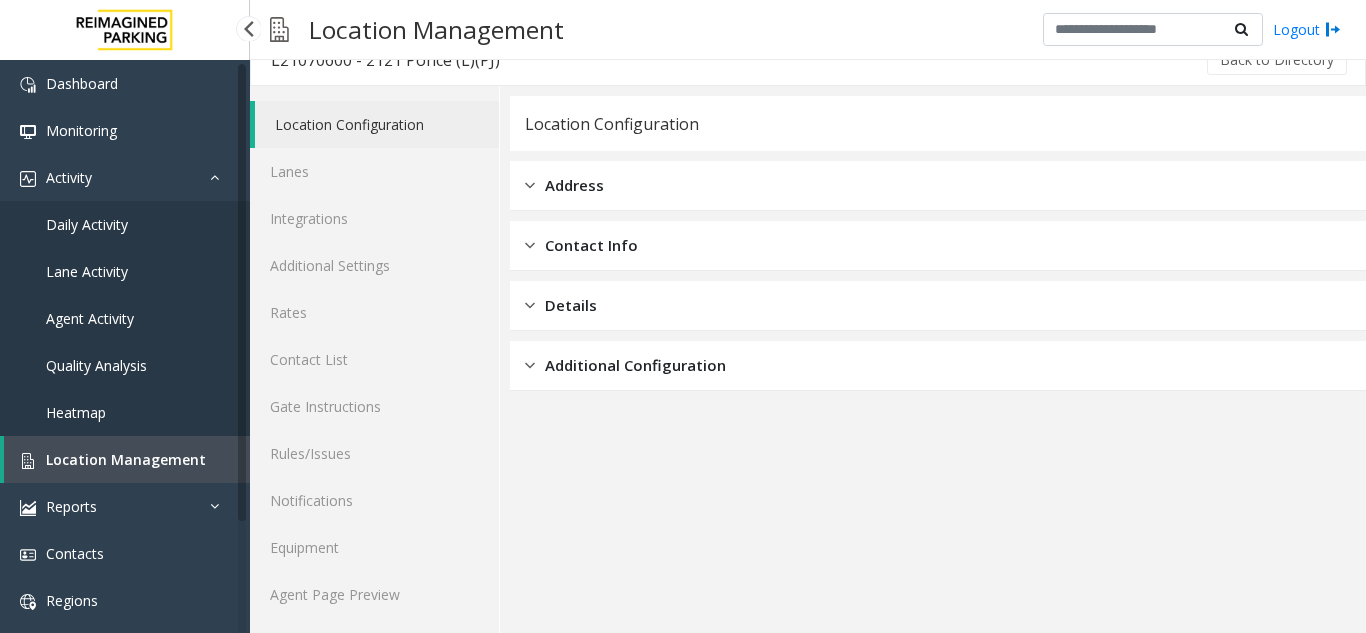 click on "Location Management" at bounding box center [127, 459] 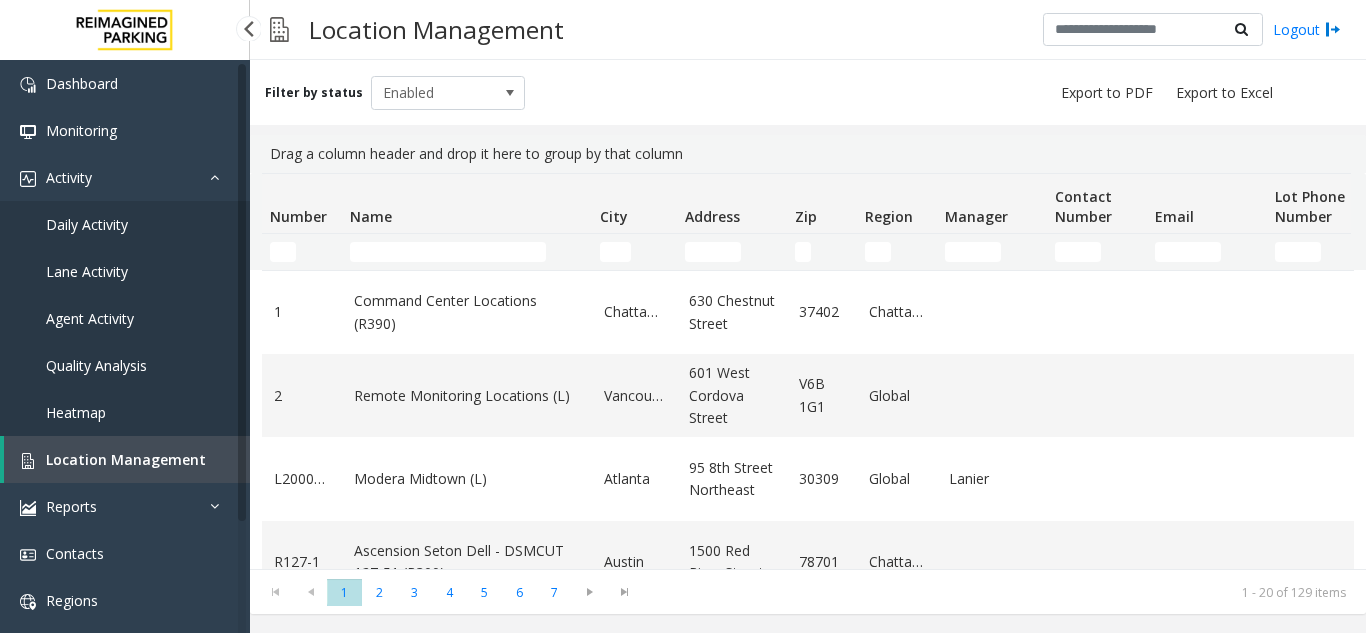 click on "Agent Activity" at bounding box center [90, 318] 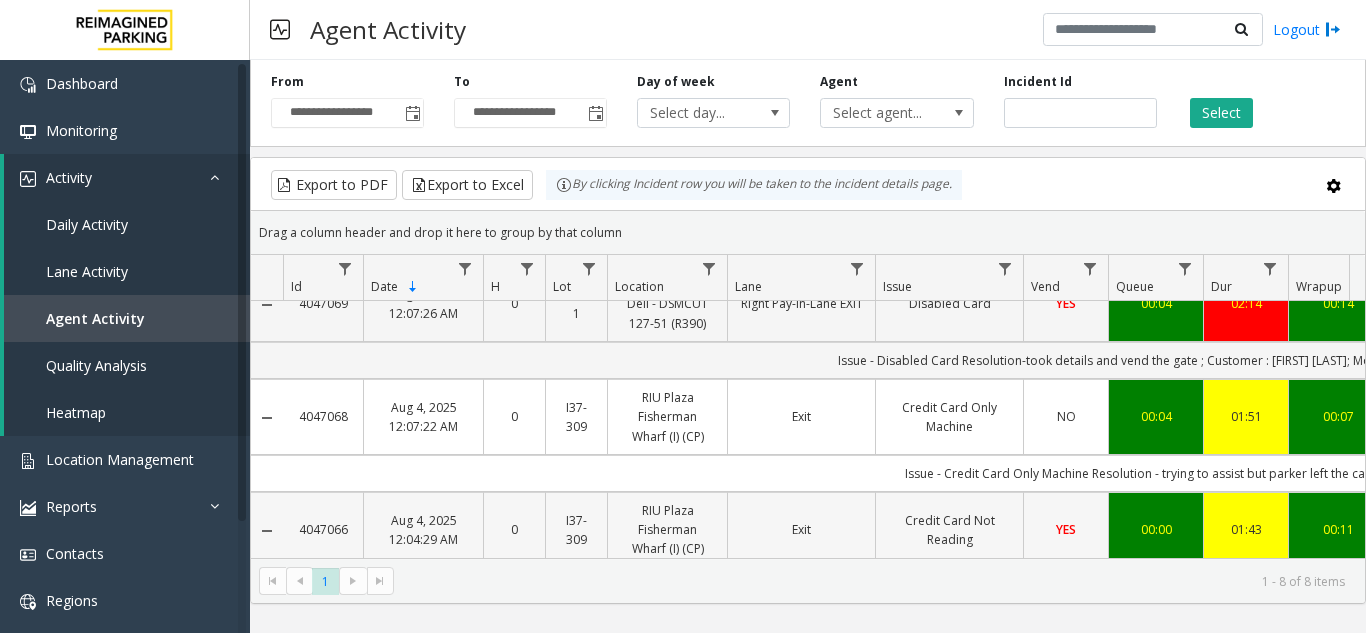 scroll, scrollTop: 600, scrollLeft: 0, axis: vertical 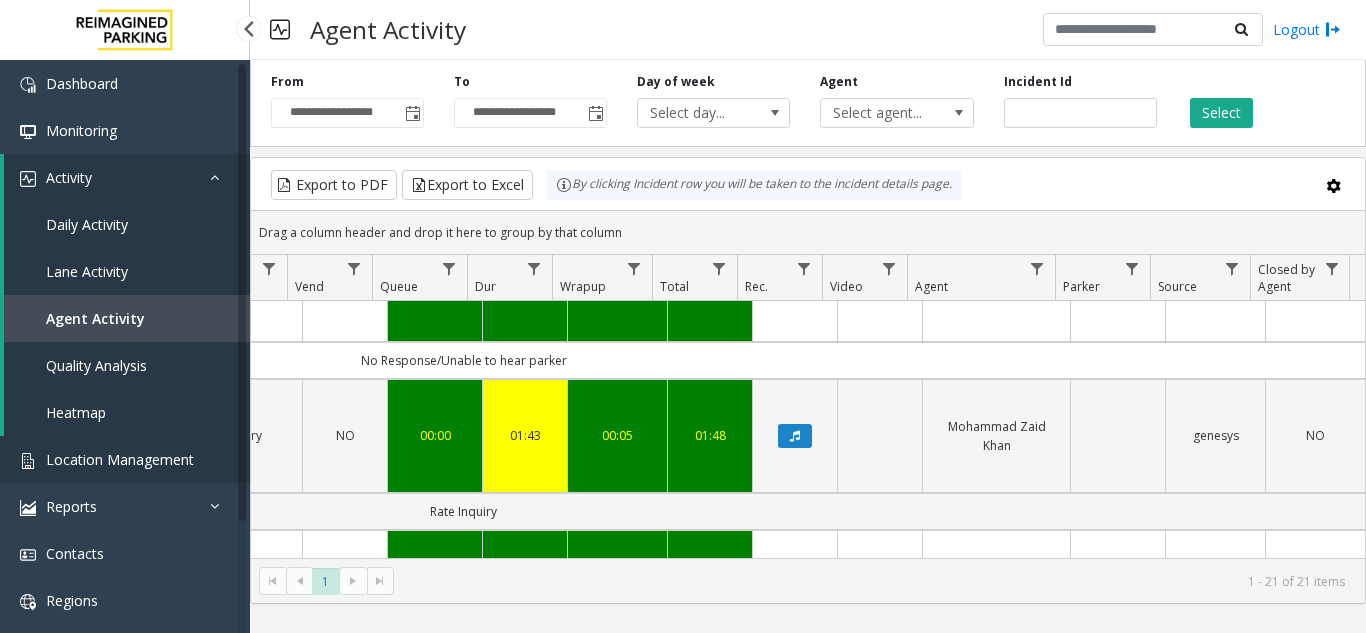 click on "Location Management" at bounding box center [125, 459] 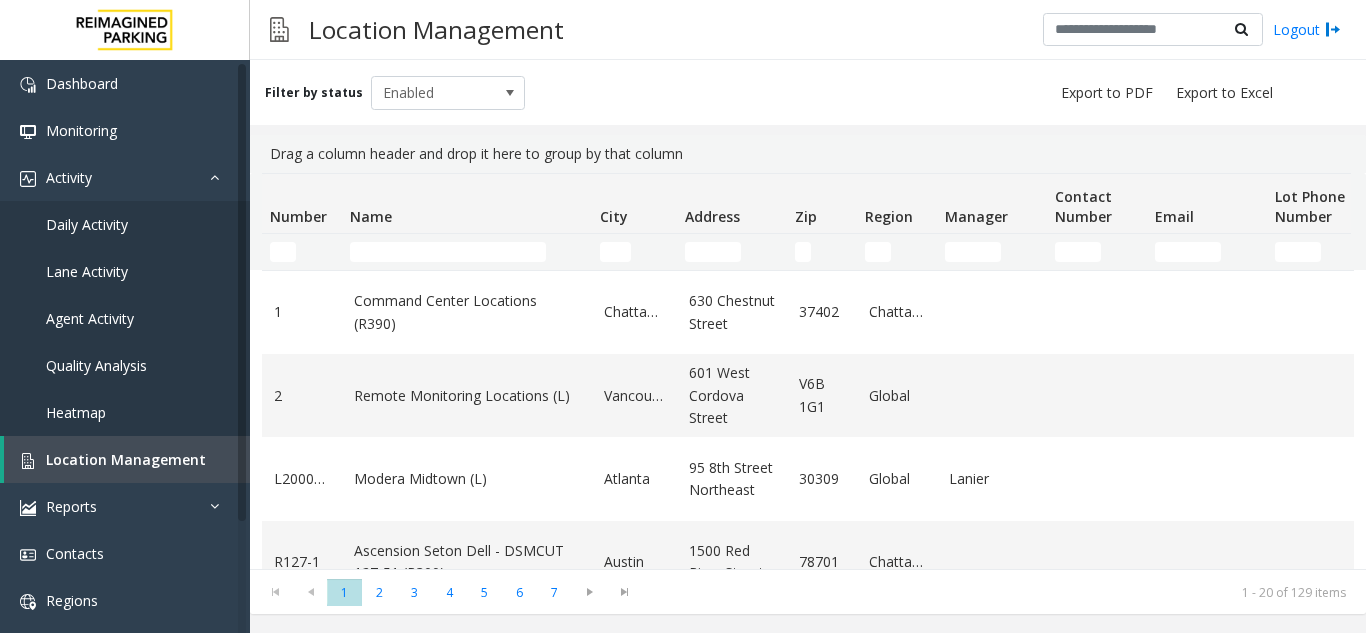 click 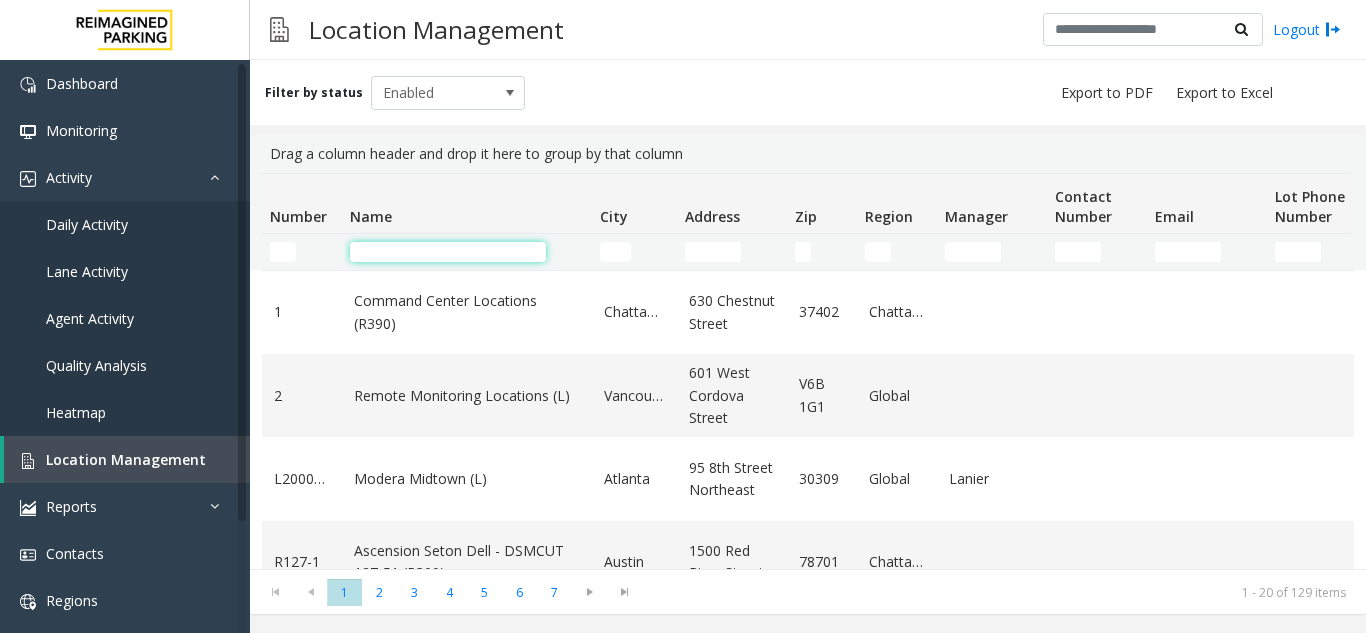 click 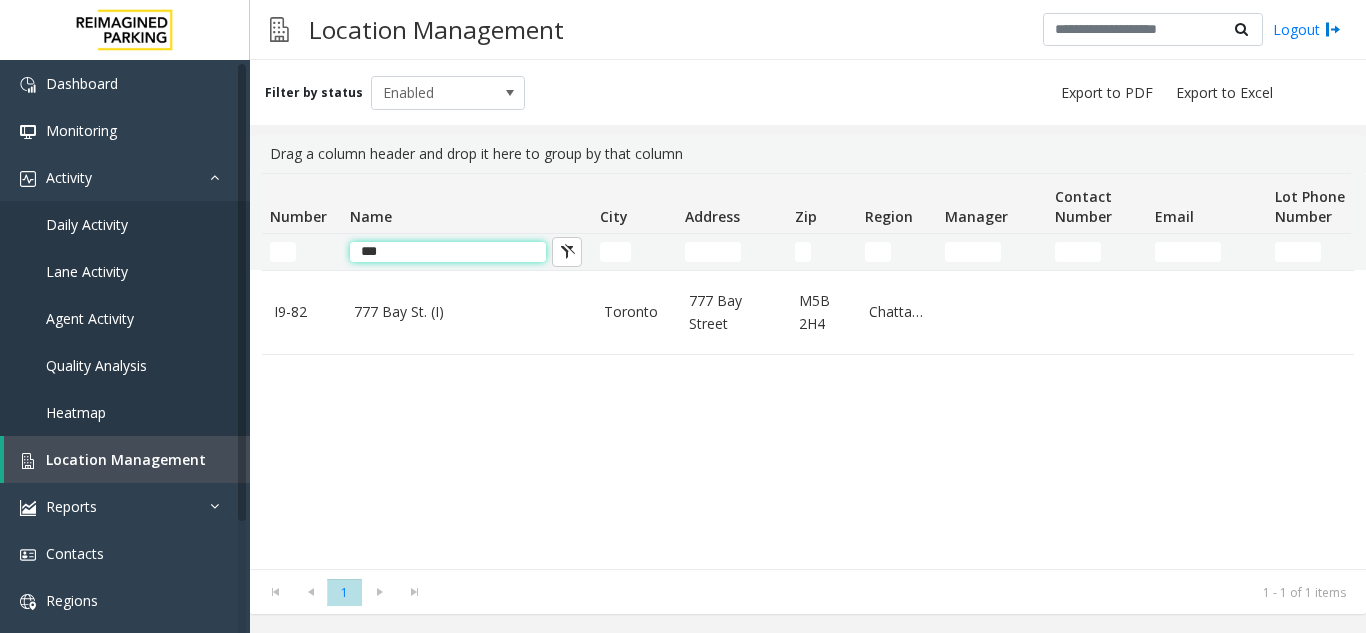 type on "***" 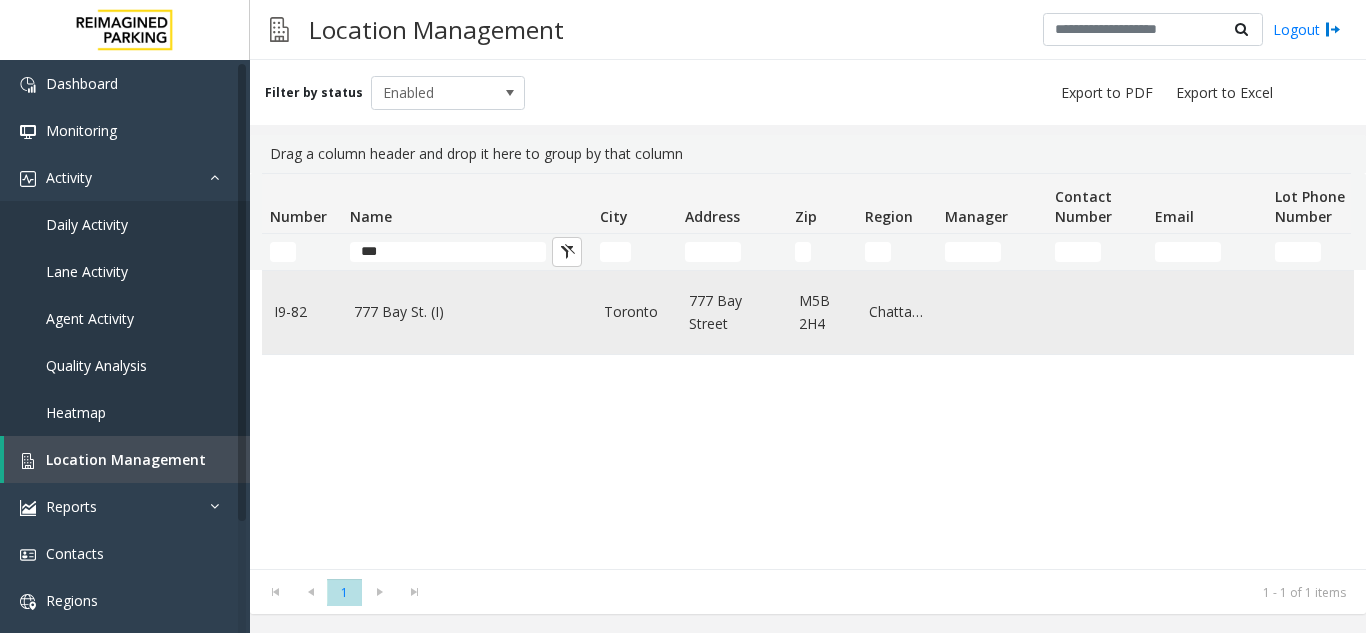 click on "777 Bay St. (I)" 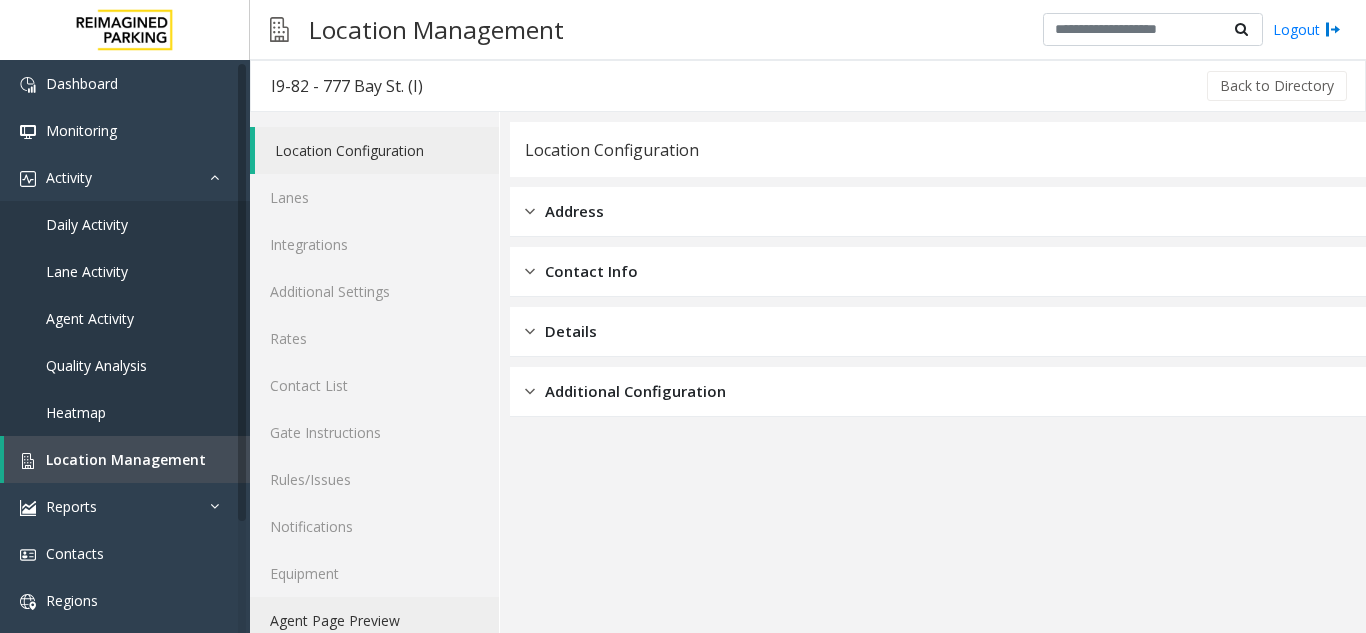 click on "Agent Page Preview" 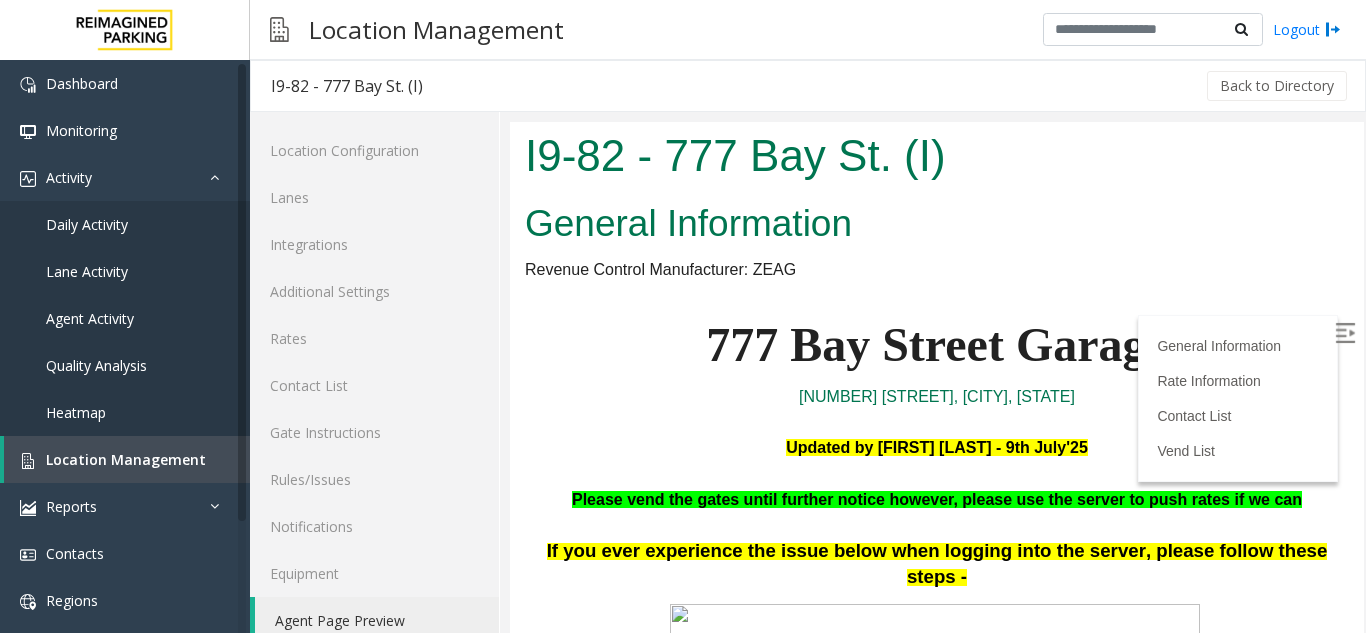 scroll, scrollTop: 0, scrollLeft: 0, axis: both 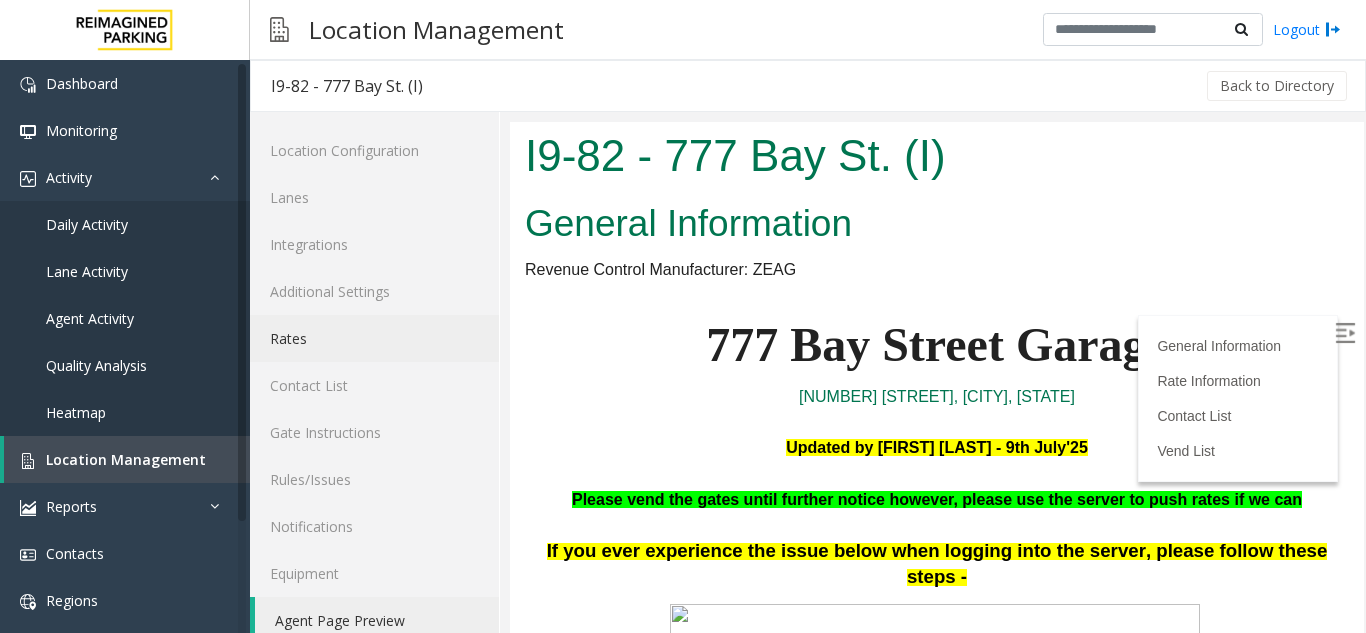click on "Rates" 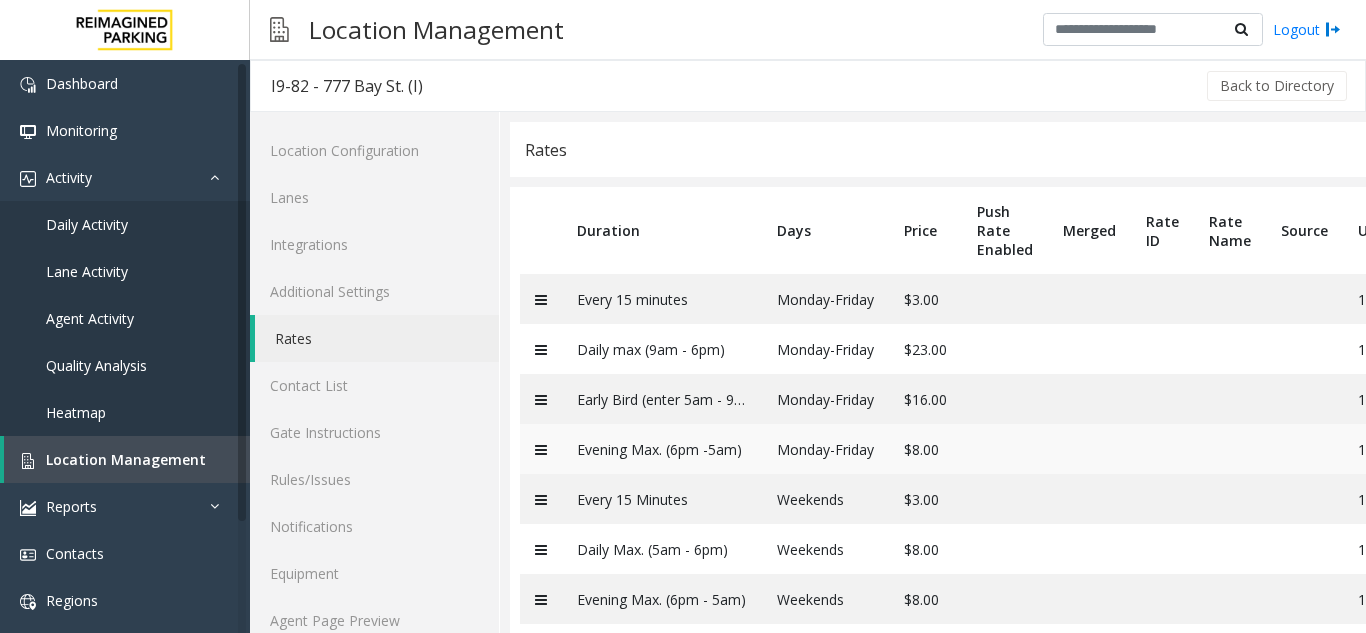 scroll, scrollTop: 96, scrollLeft: 0, axis: vertical 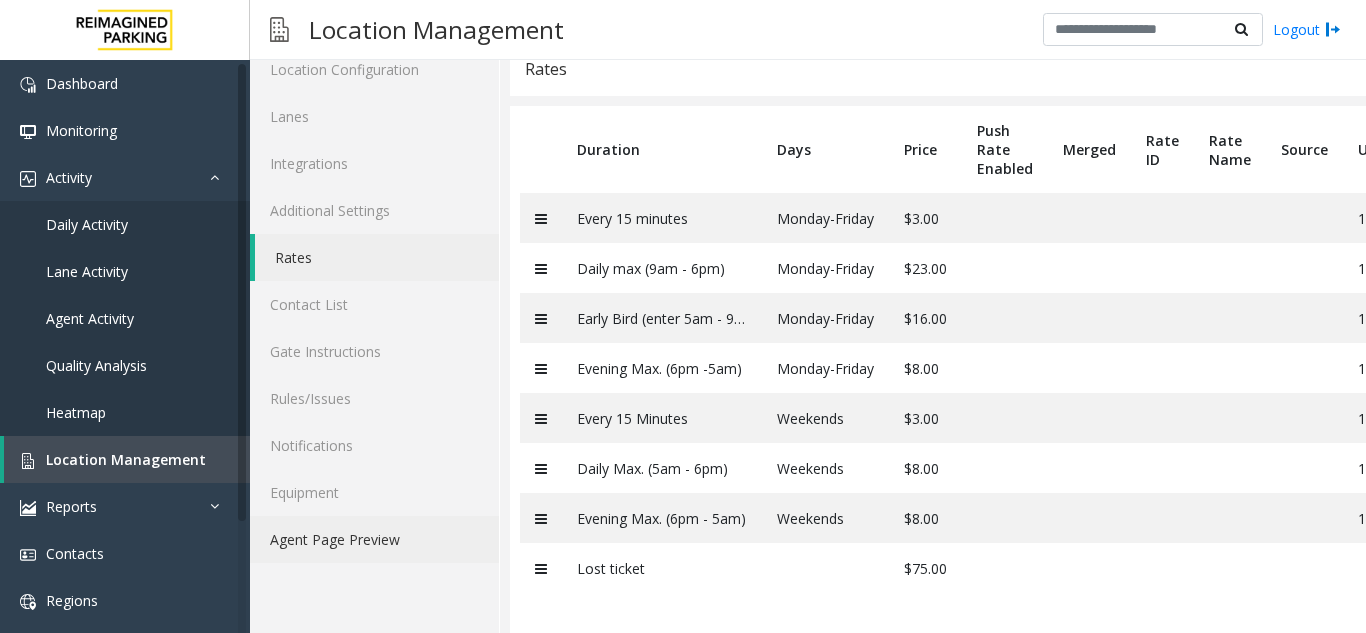click on "Agent Page Preview" 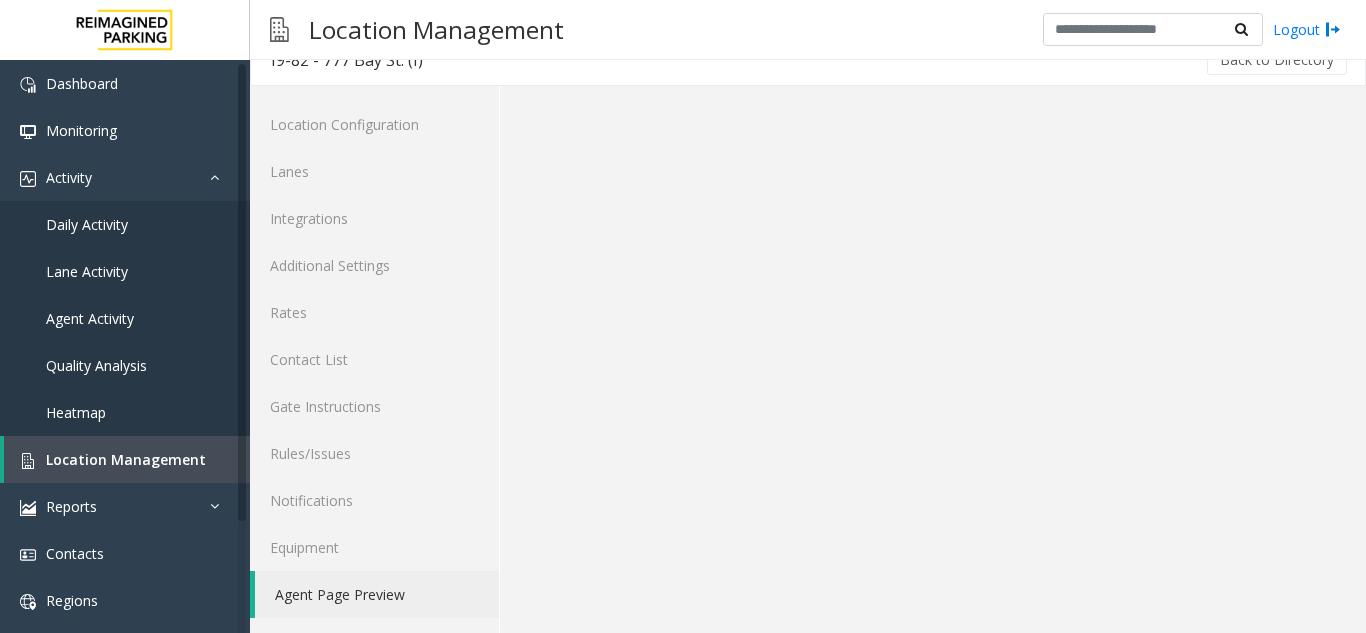 click on "Agent Page Preview" 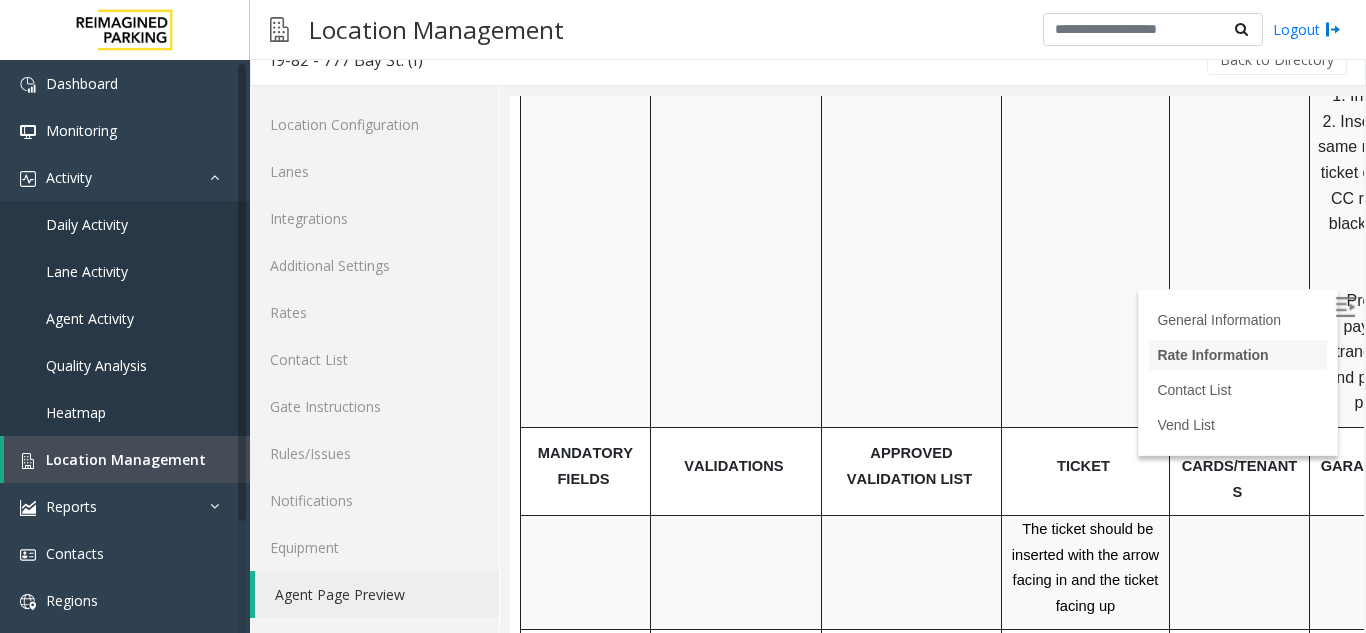 scroll, scrollTop: 3400, scrollLeft: 0, axis: vertical 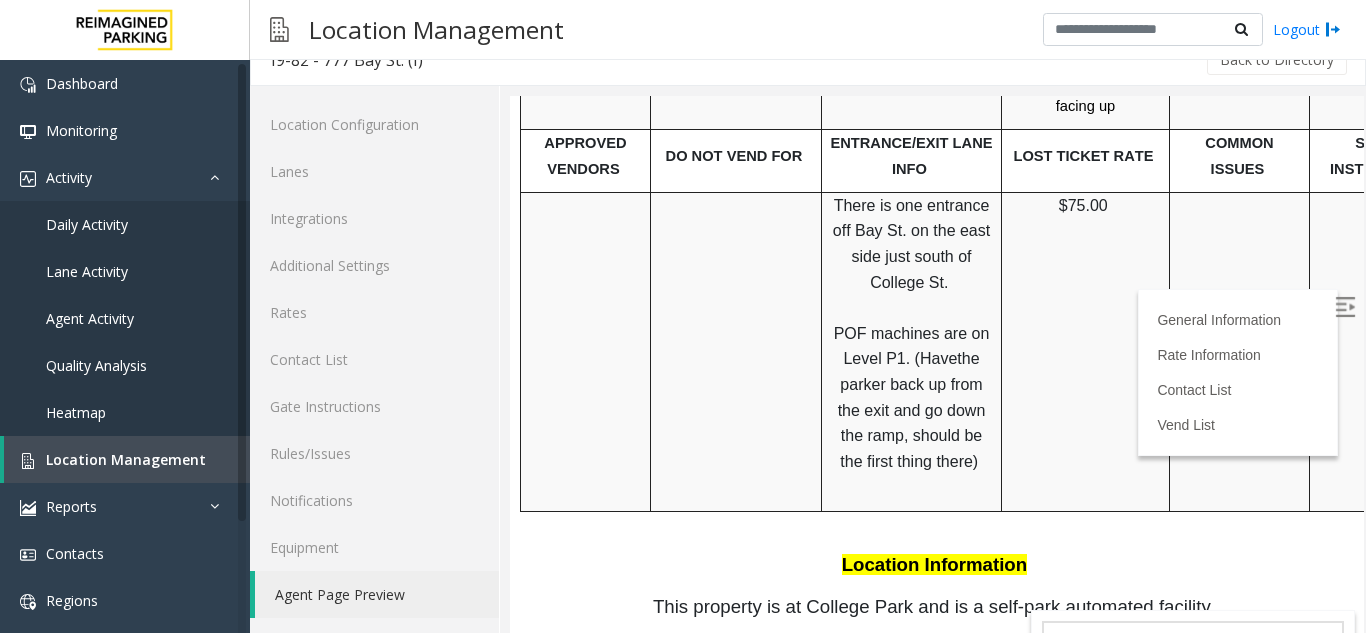 click at bounding box center (1387, 351) 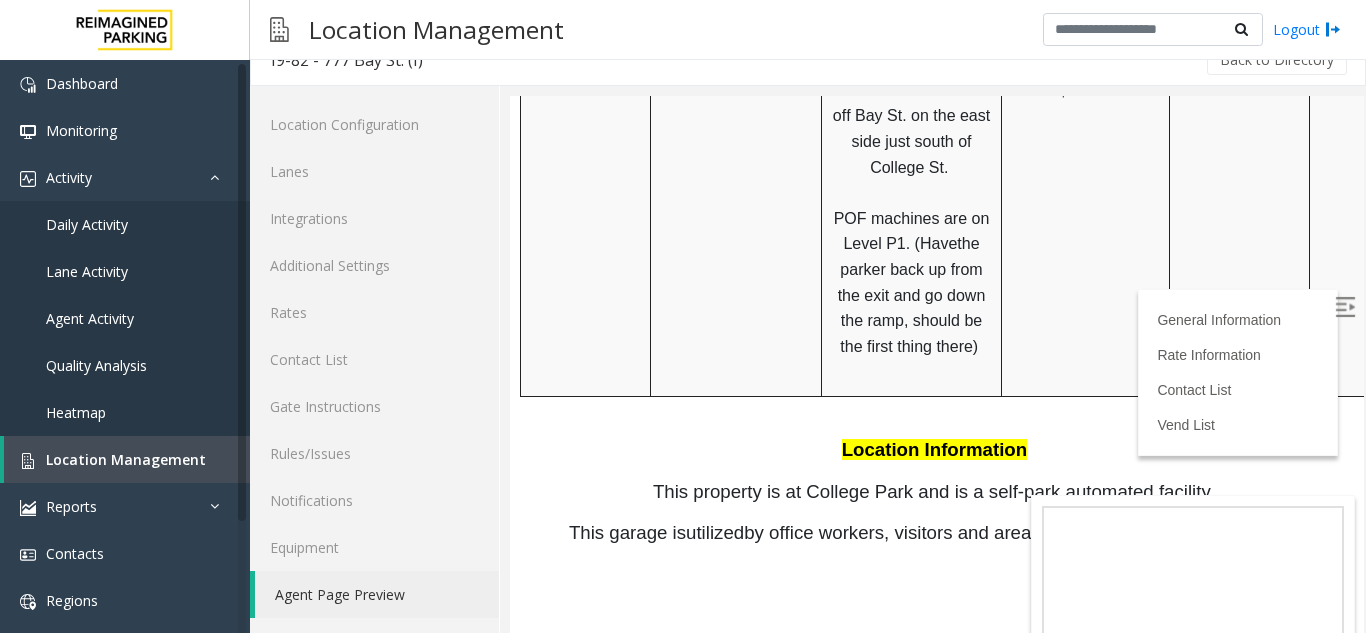 scroll, scrollTop: 3800, scrollLeft: 0, axis: vertical 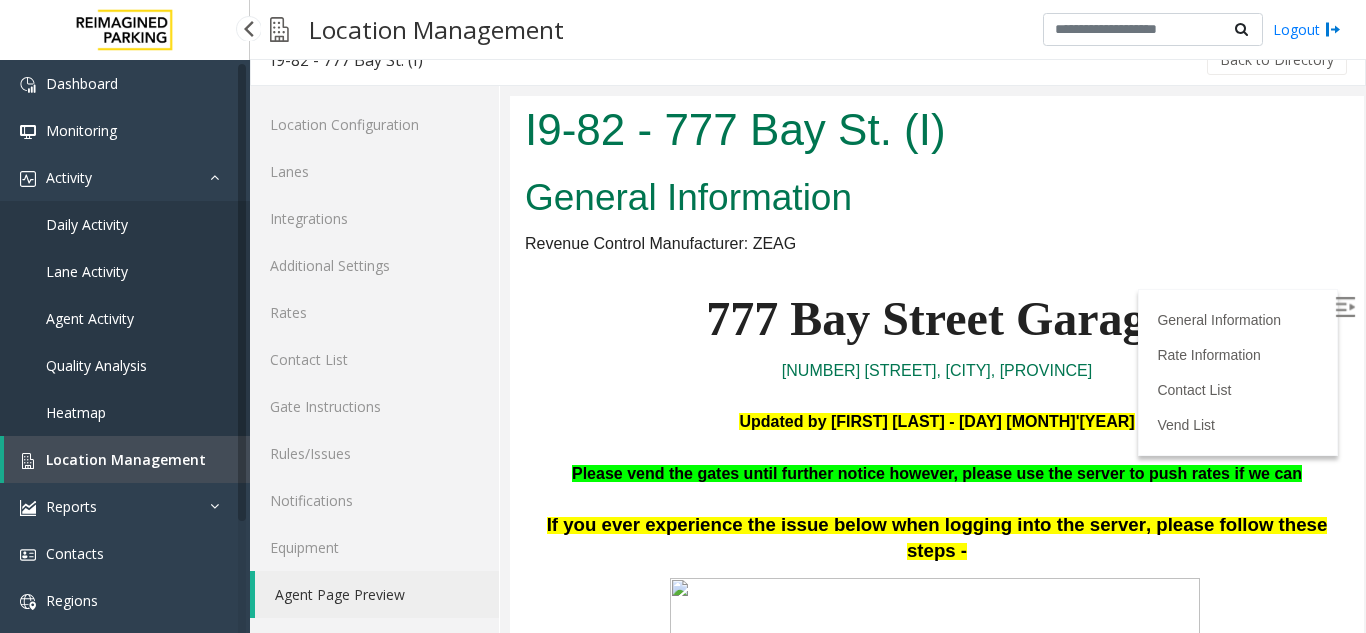 click on "Location Management" at bounding box center (127, 459) 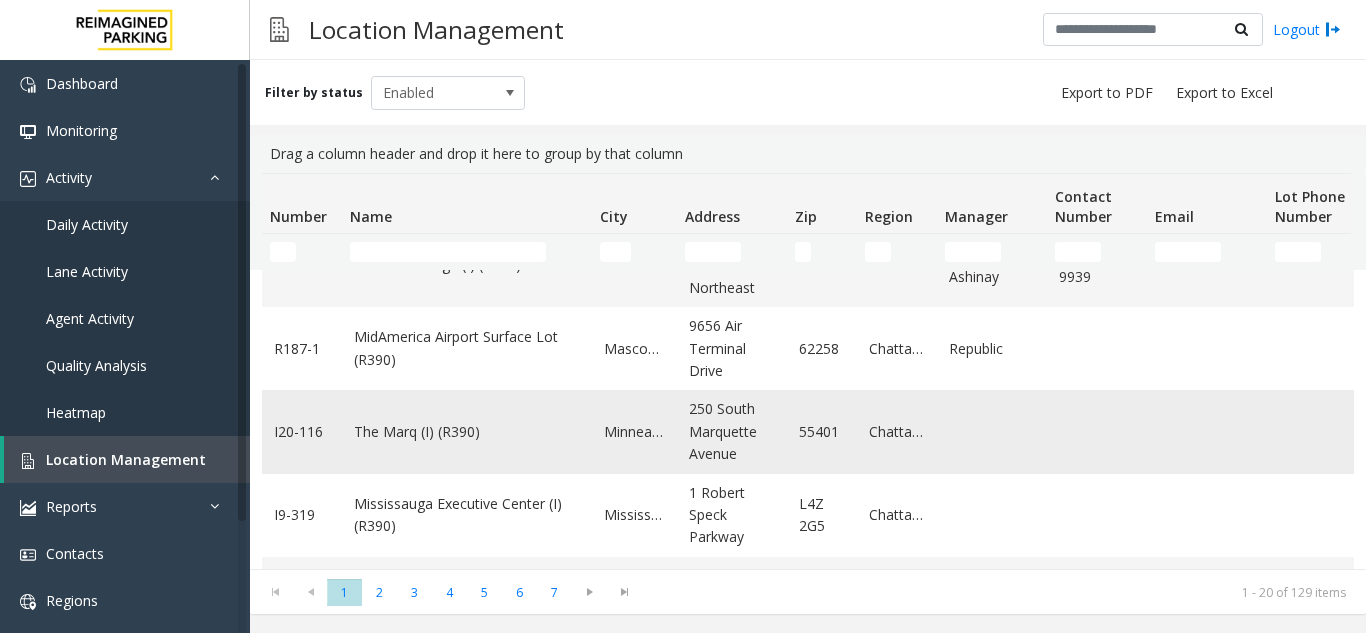 scroll, scrollTop: 800, scrollLeft: 0, axis: vertical 